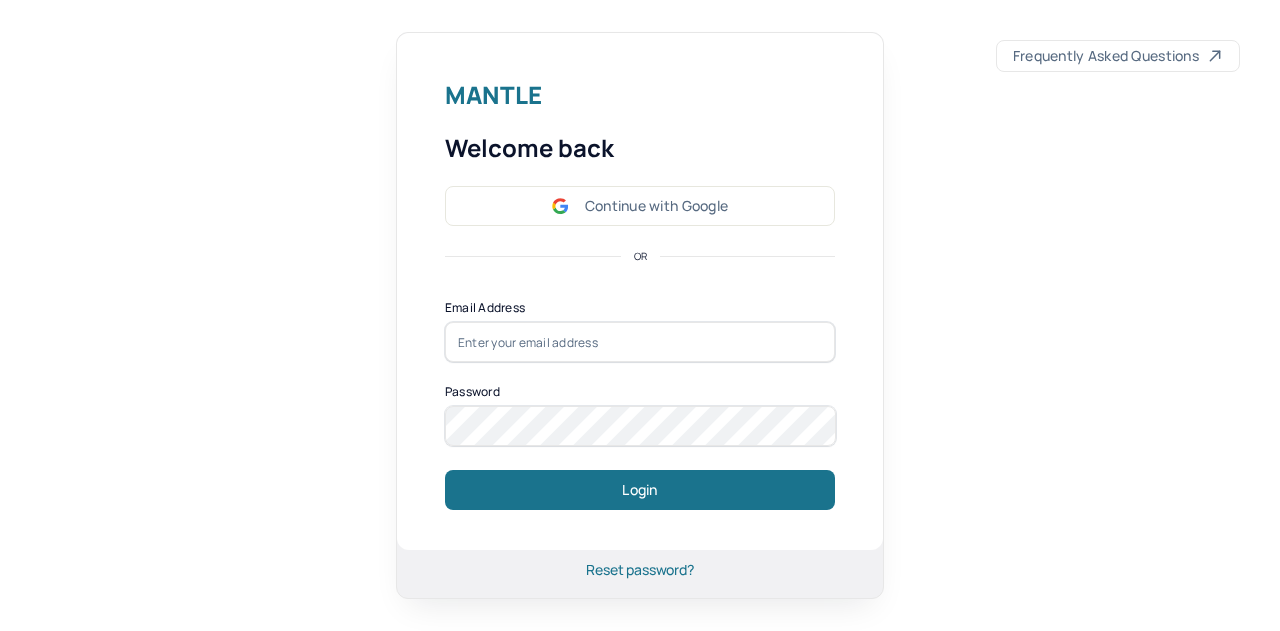 scroll, scrollTop: 0, scrollLeft: 0, axis: both 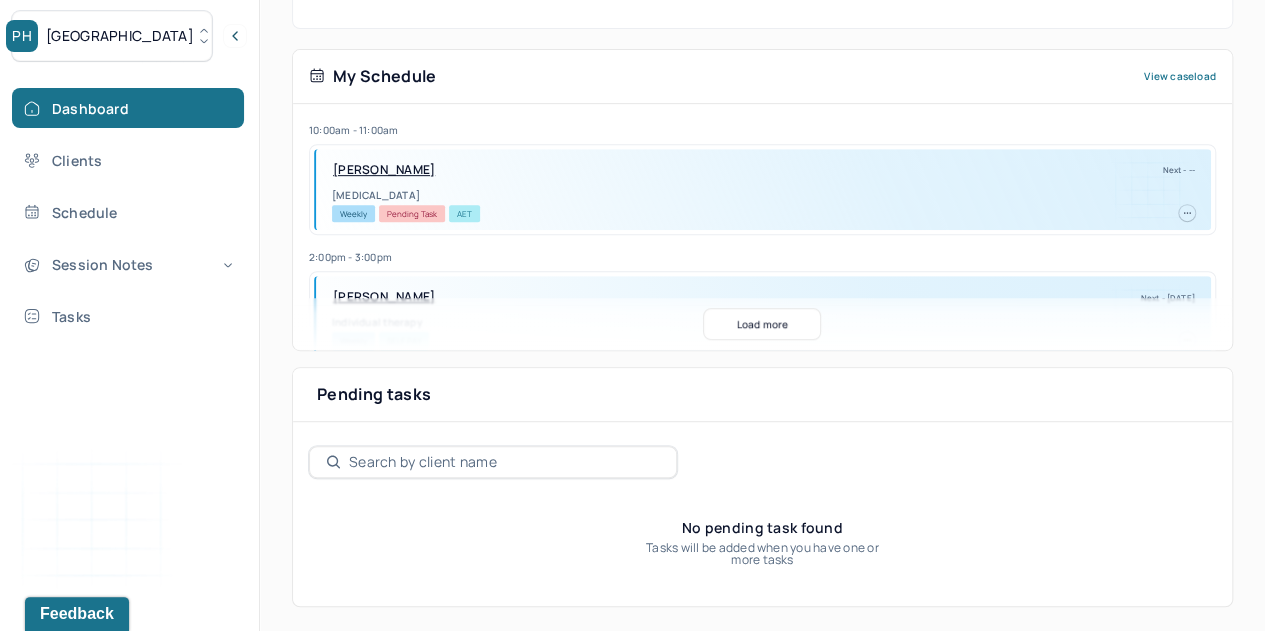 click on "Load more" at bounding box center (762, 324) 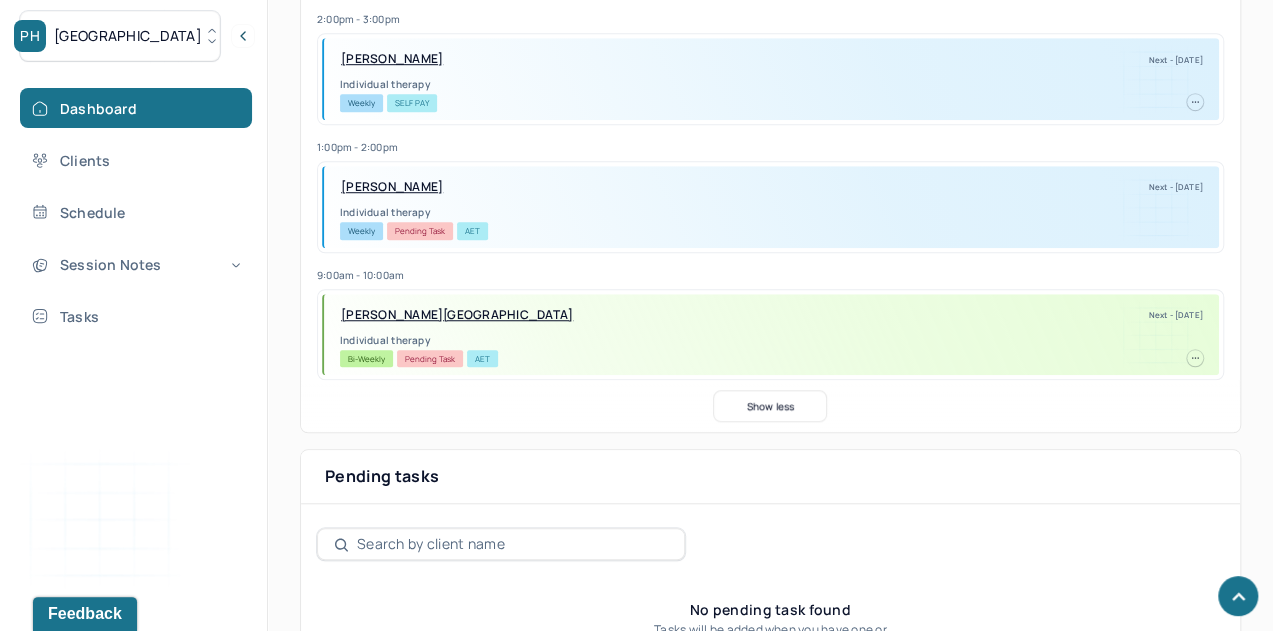 scroll, scrollTop: 653, scrollLeft: 0, axis: vertical 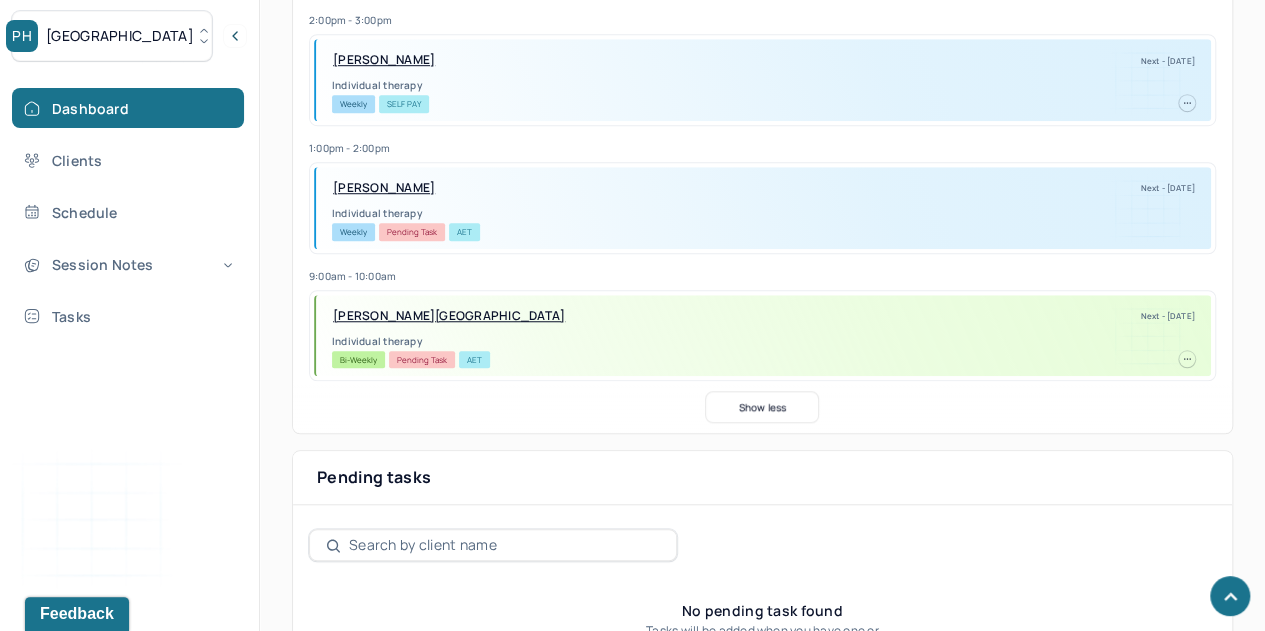 click on "[PERSON_NAME]" at bounding box center [384, 188] 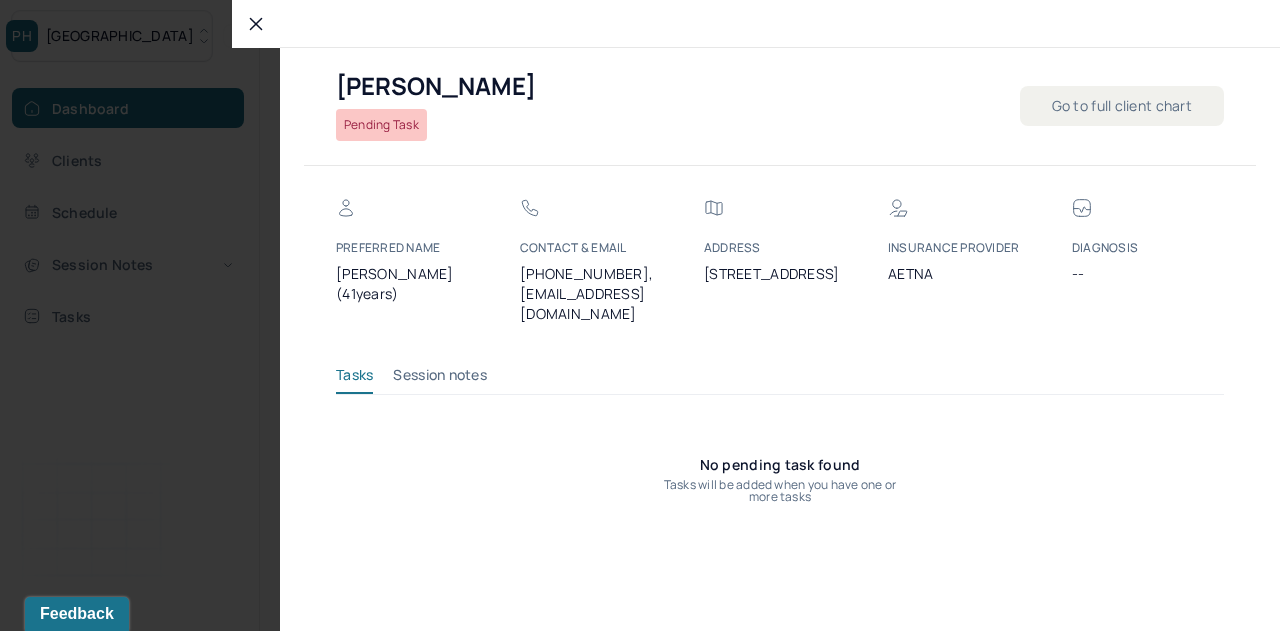 click on "Go to full client chart" at bounding box center [1122, 106] 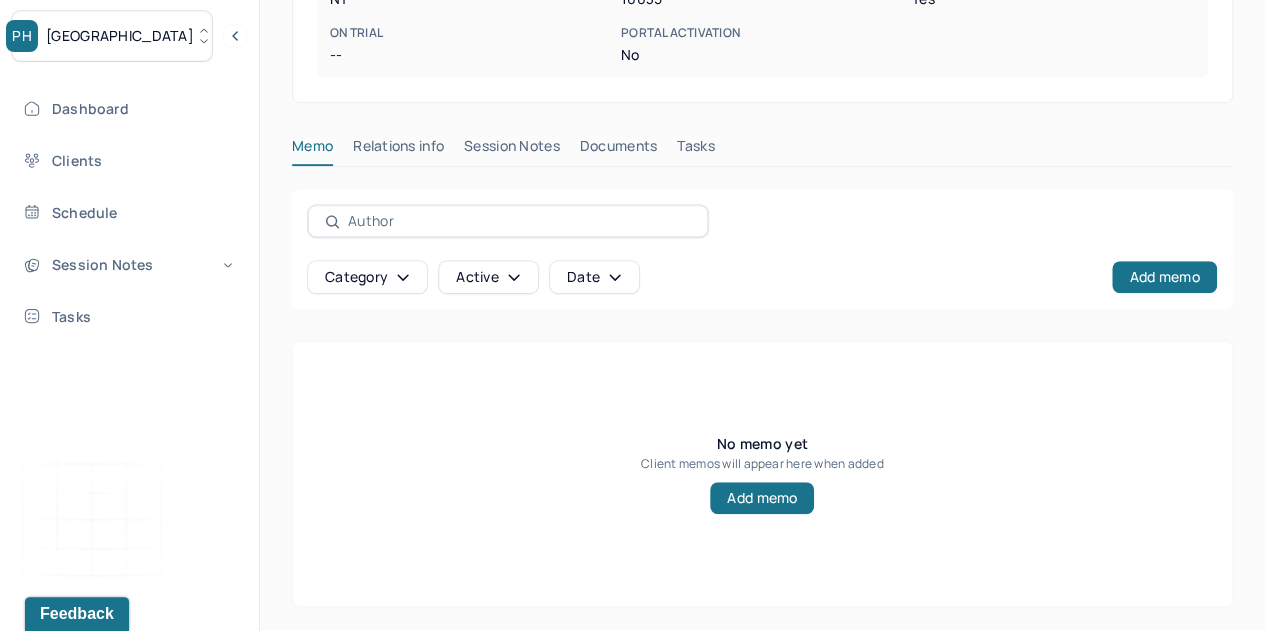 scroll, scrollTop: 580, scrollLeft: 0, axis: vertical 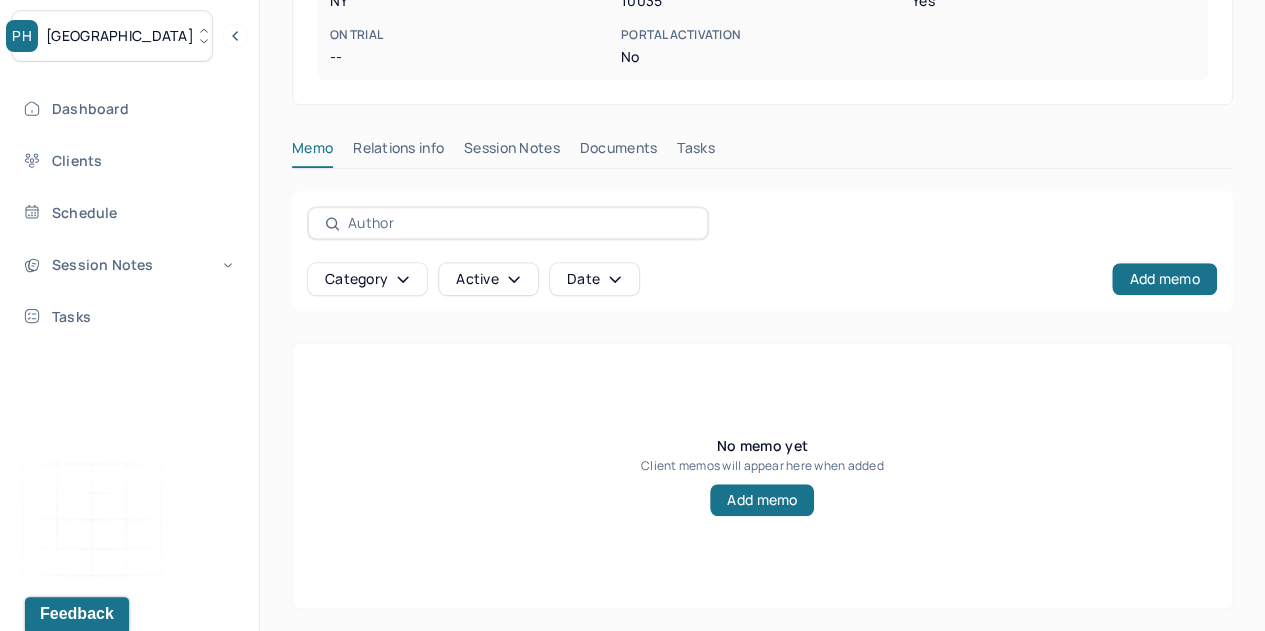 click on "Tasks" at bounding box center [695, 152] 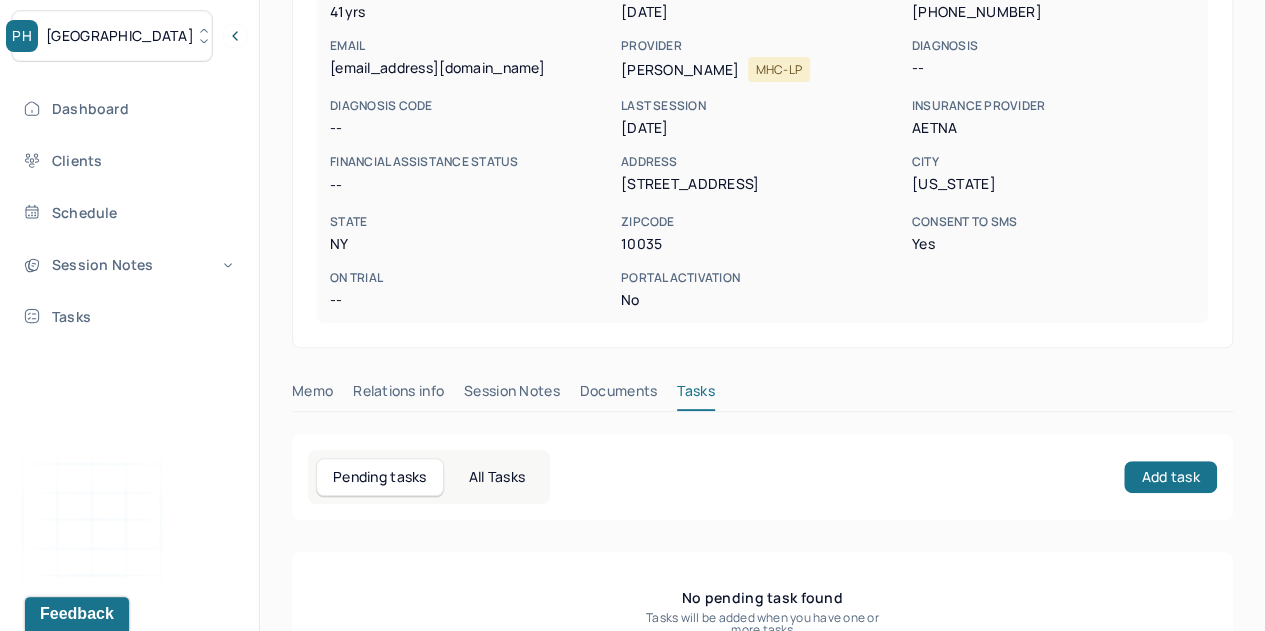 scroll, scrollTop: 401, scrollLeft: 0, axis: vertical 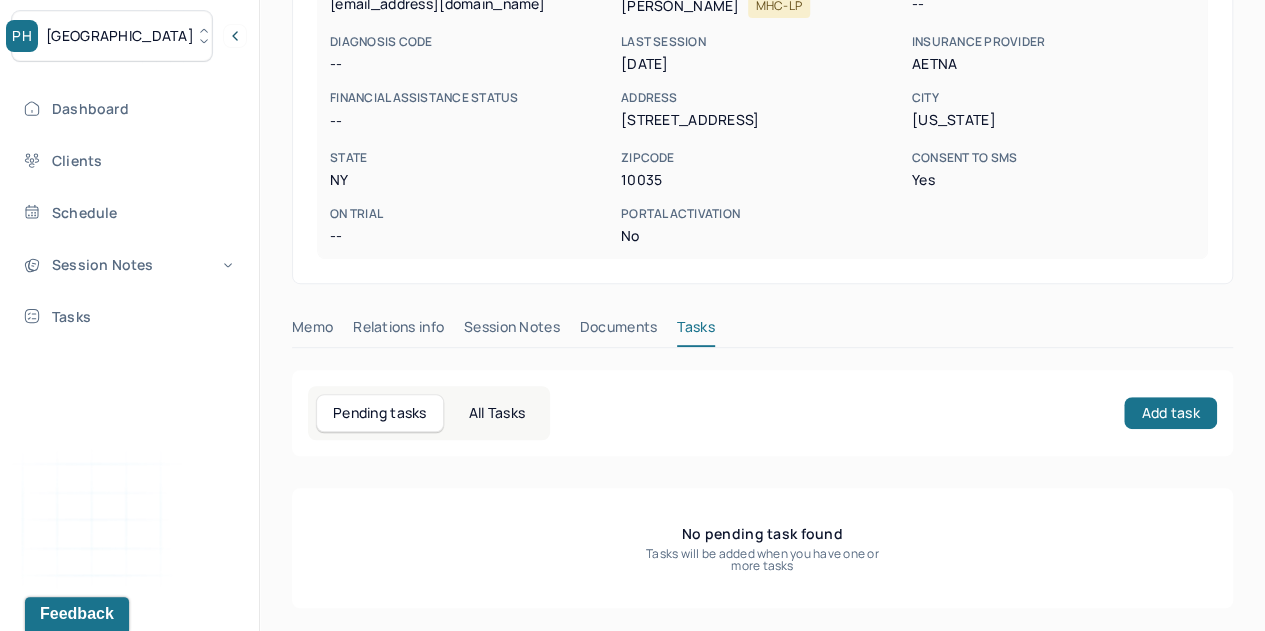click on "Session Notes" at bounding box center (512, 331) 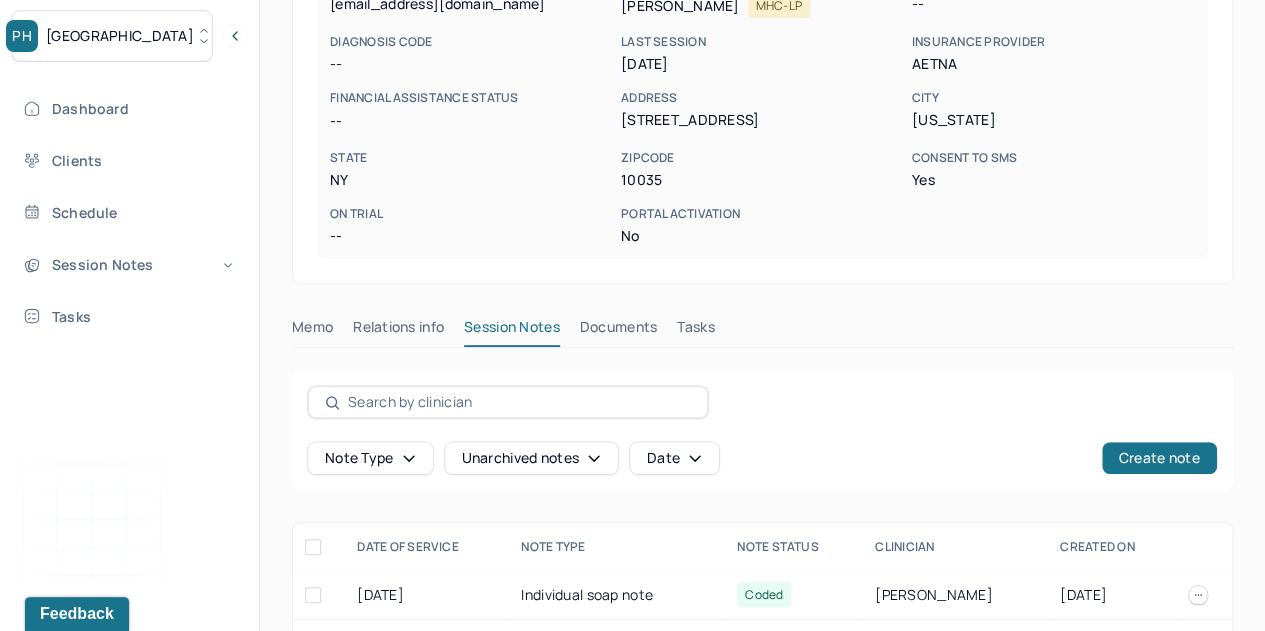 click on "Session Notes" at bounding box center [128, 264] 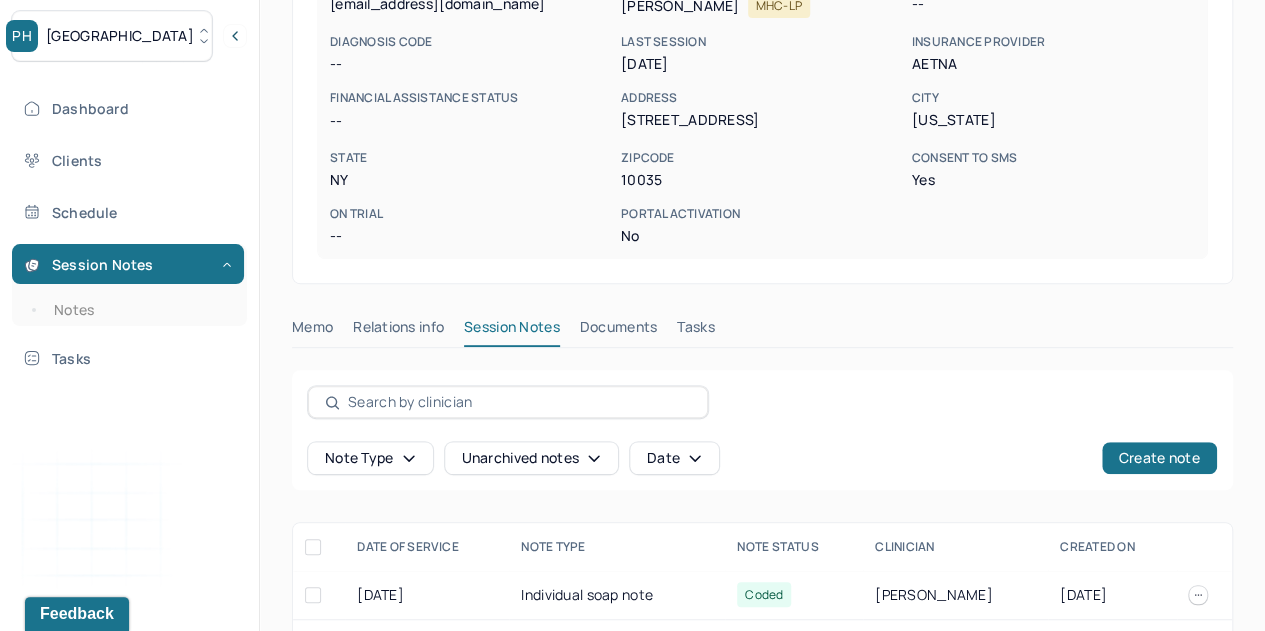 click on "Session Notes Notes" at bounding box center (129, 285) 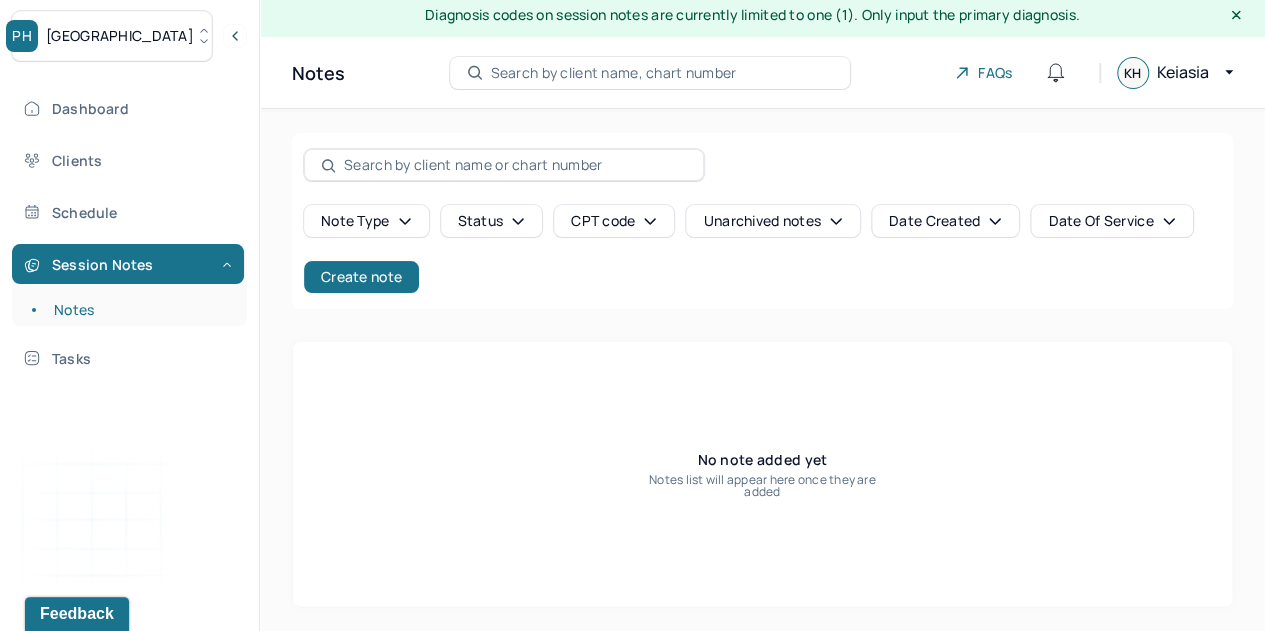 scroll, scrollTop: 6, scrollLeft: 0, axis: vertical 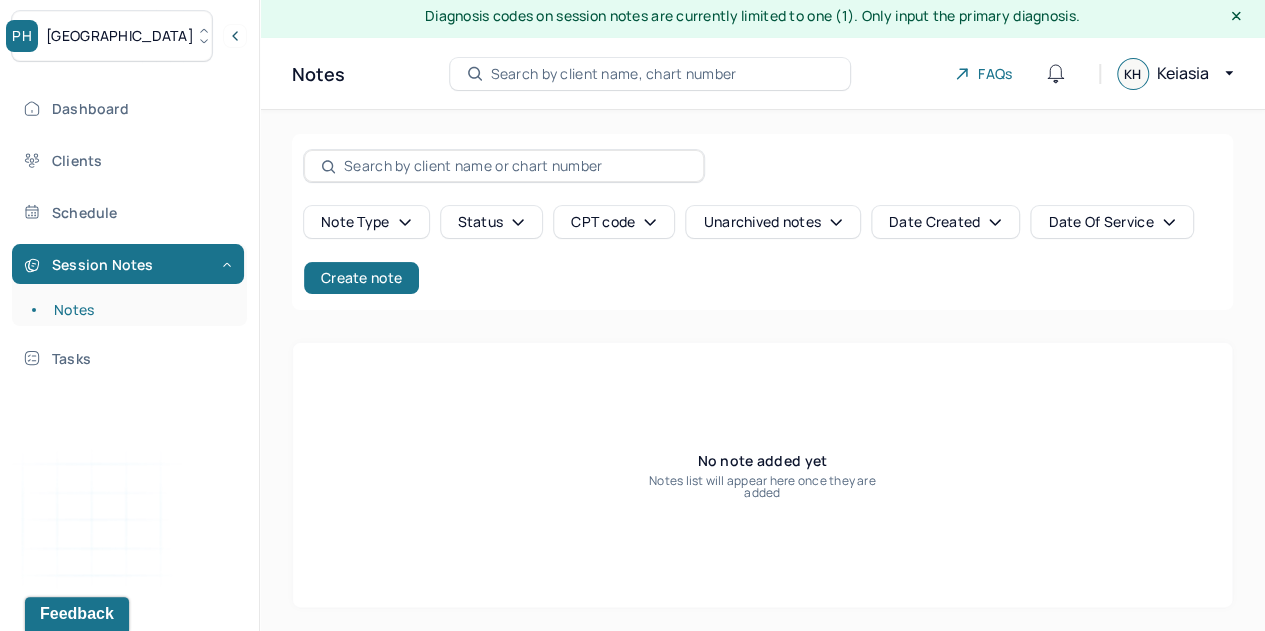 click on "Create note" at bounding box center [361, 278] 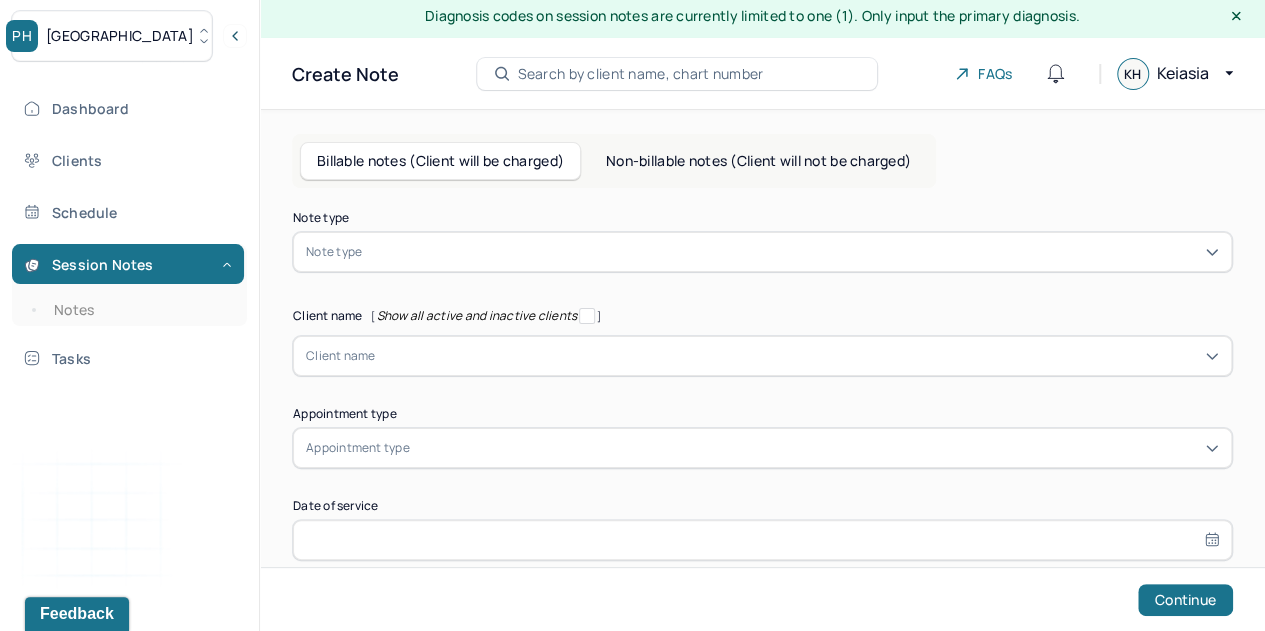 click 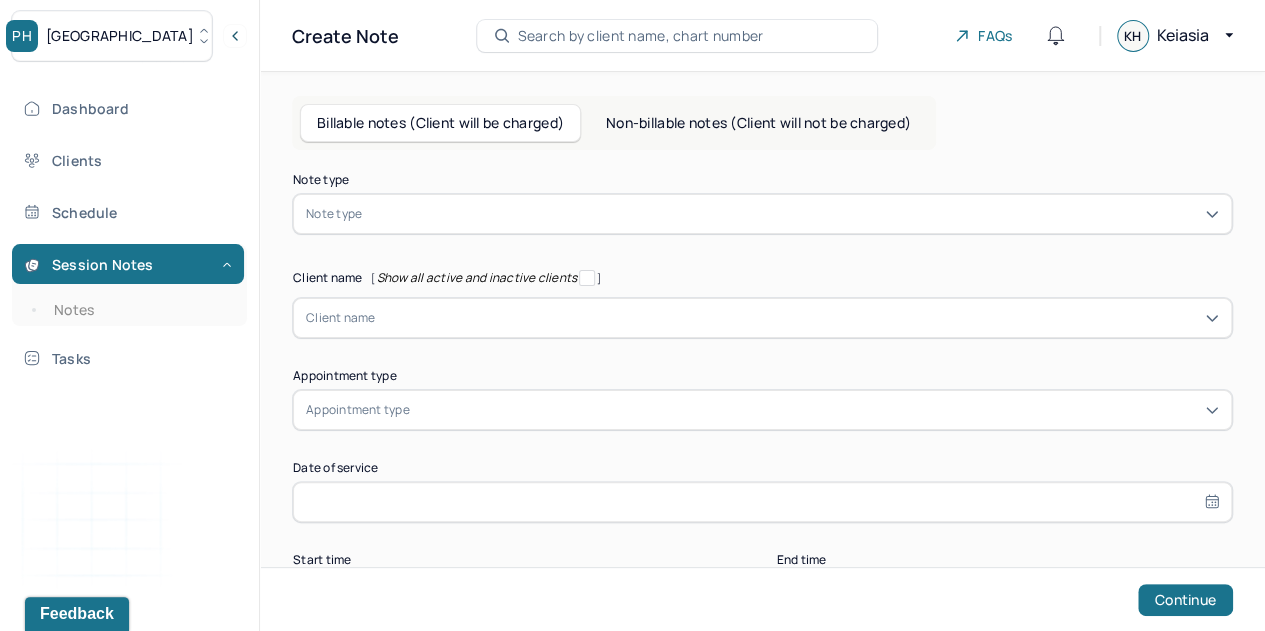 click at bounding box center [792, 214] 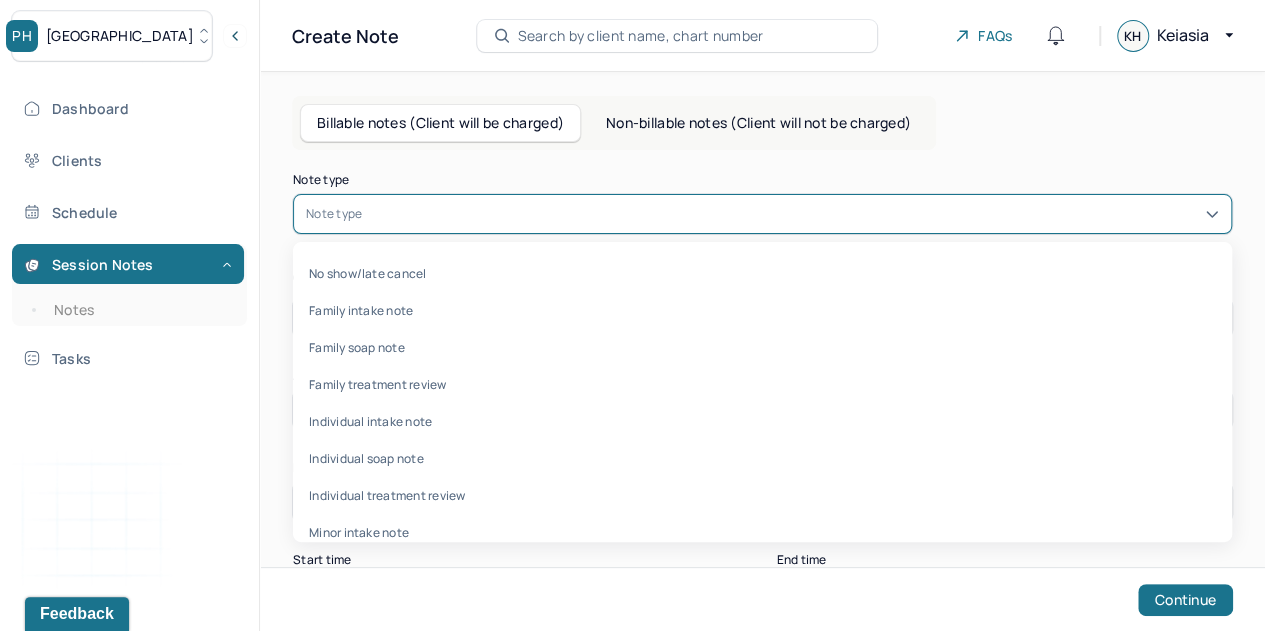 click on "Individual soap note" at bounding box center [762, 458] 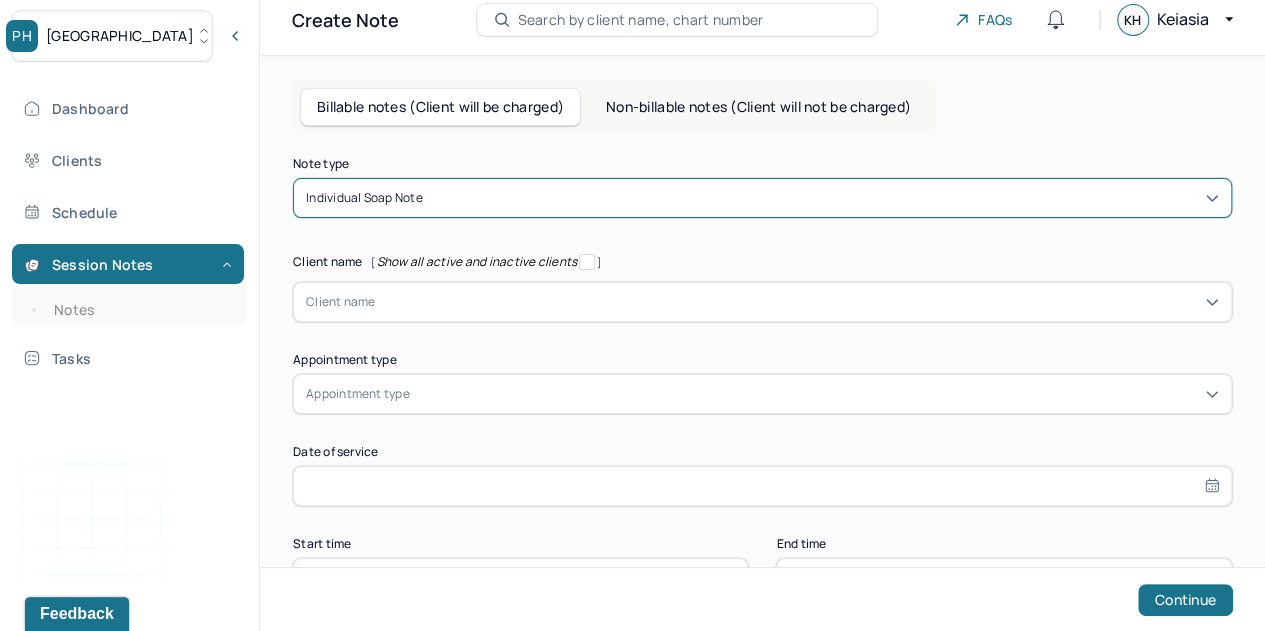click on "Note type option Individual soap note, selected. Individual soap note Client name [ Show all active and inactive clients ] Client name Supervisee name Appointment type Appointment type Date of service Start time End time   Continue" at bounding box center [762, 378] 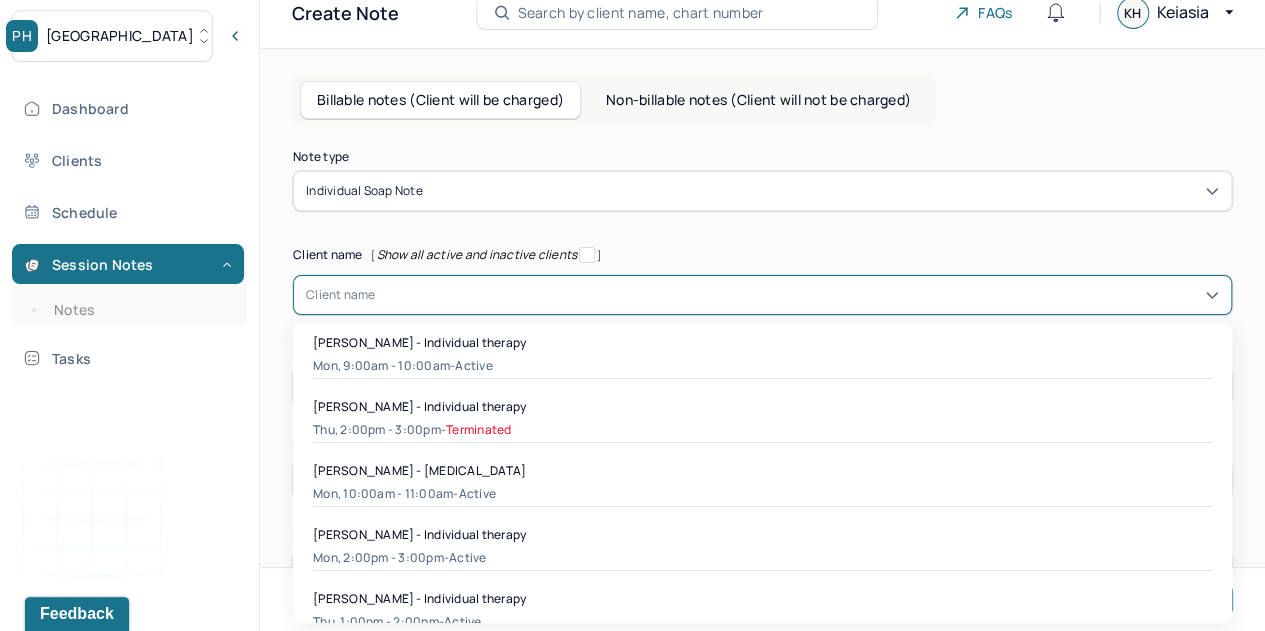 scroll, scrollTop: 24, scrollLeft: 0, axis: vertical 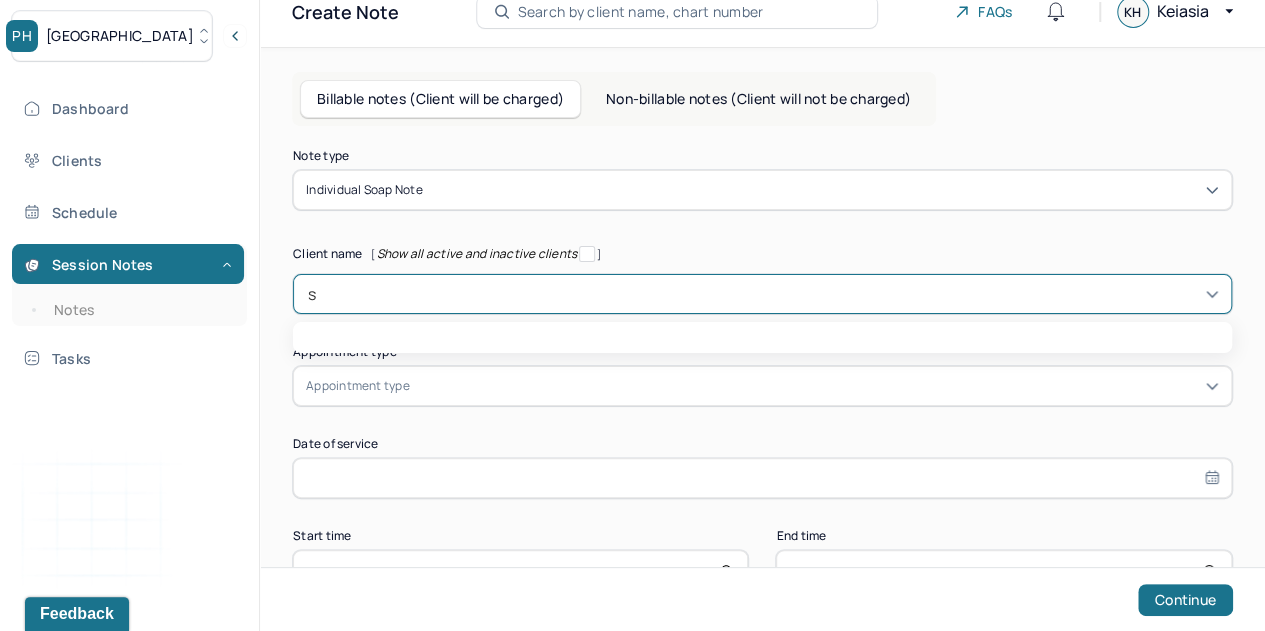 type on "sa" 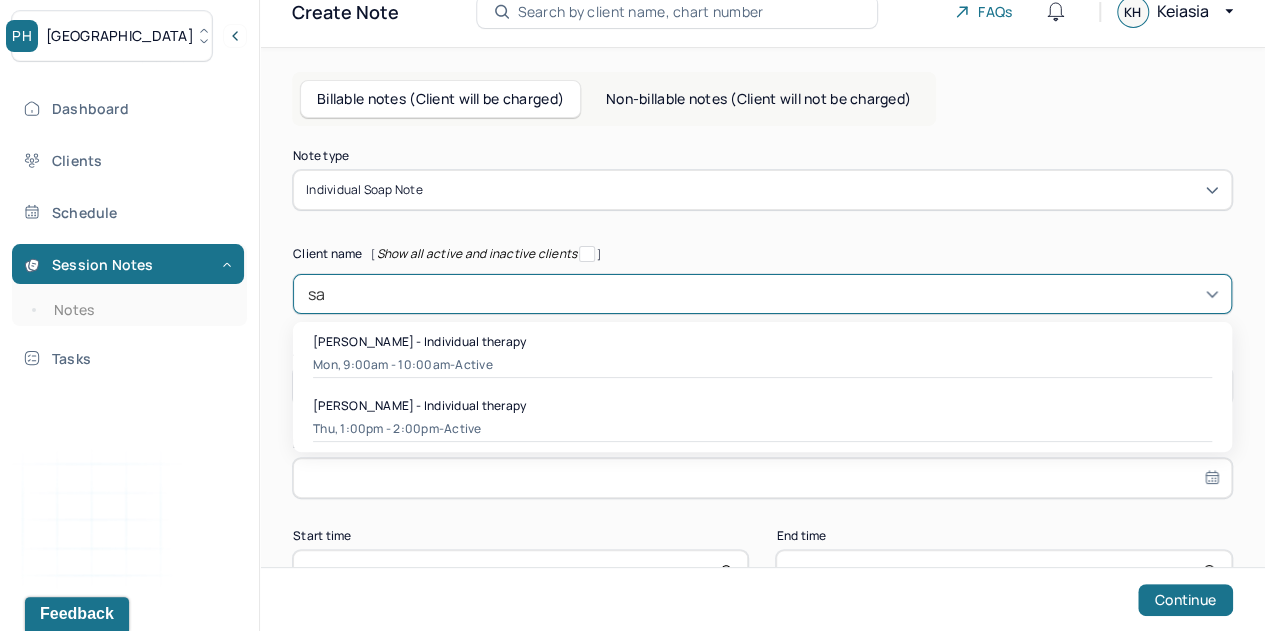 click on "[PERSON_NAME] - Individual therapy" at bounding box center (762, 405) 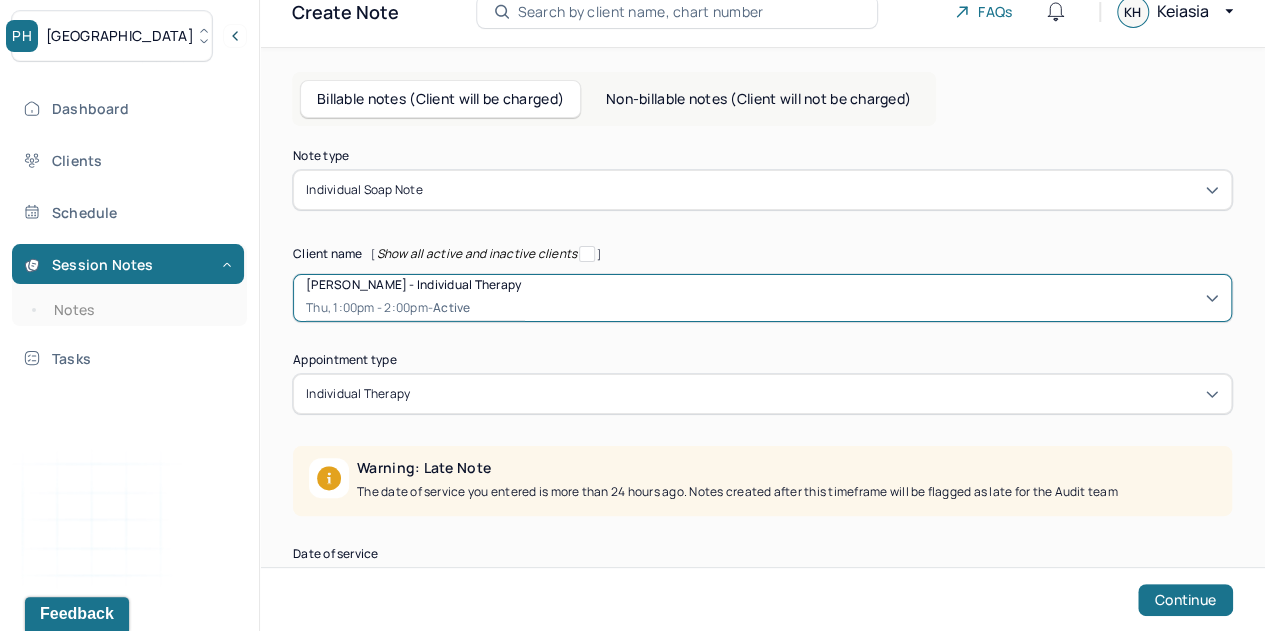 scroll, scrollTop: 230, scrollLeft: 0, axis: vertical 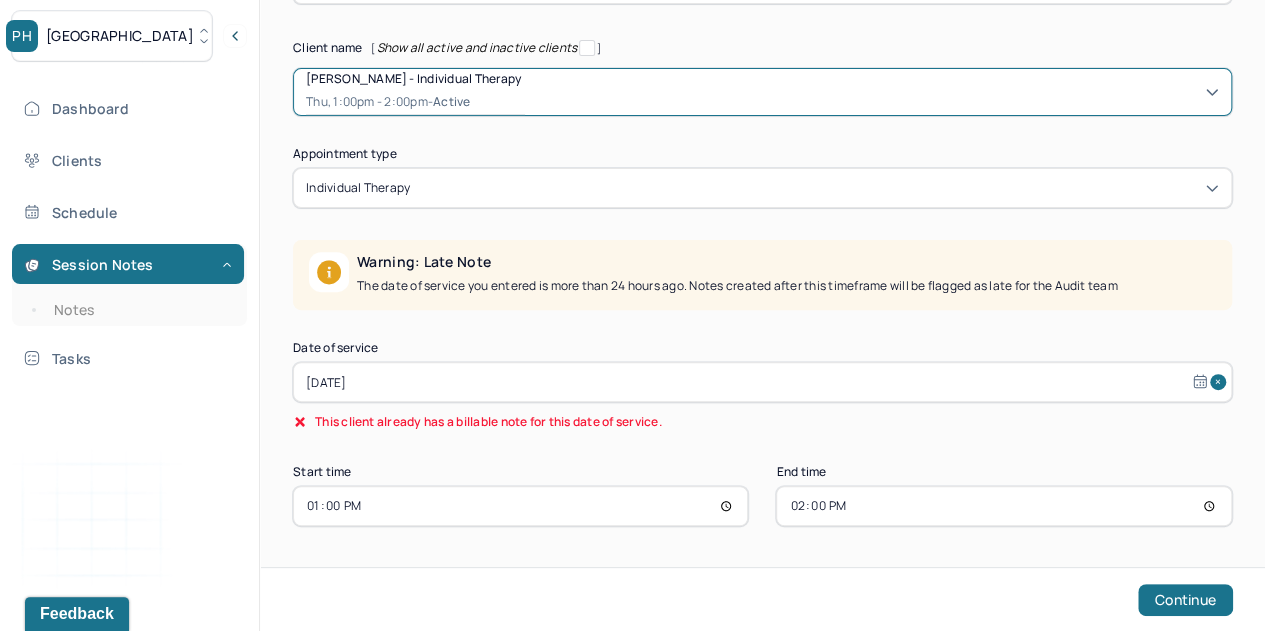select on "6" 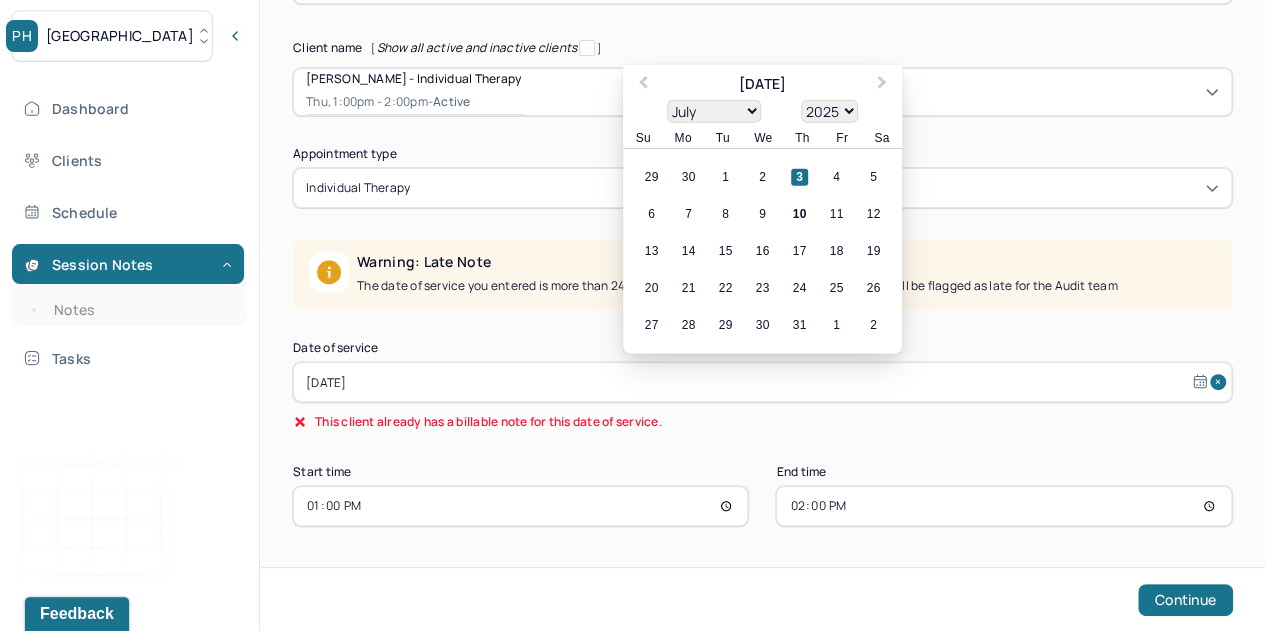 click on "[DATE]" at bounding box center [762, 382] 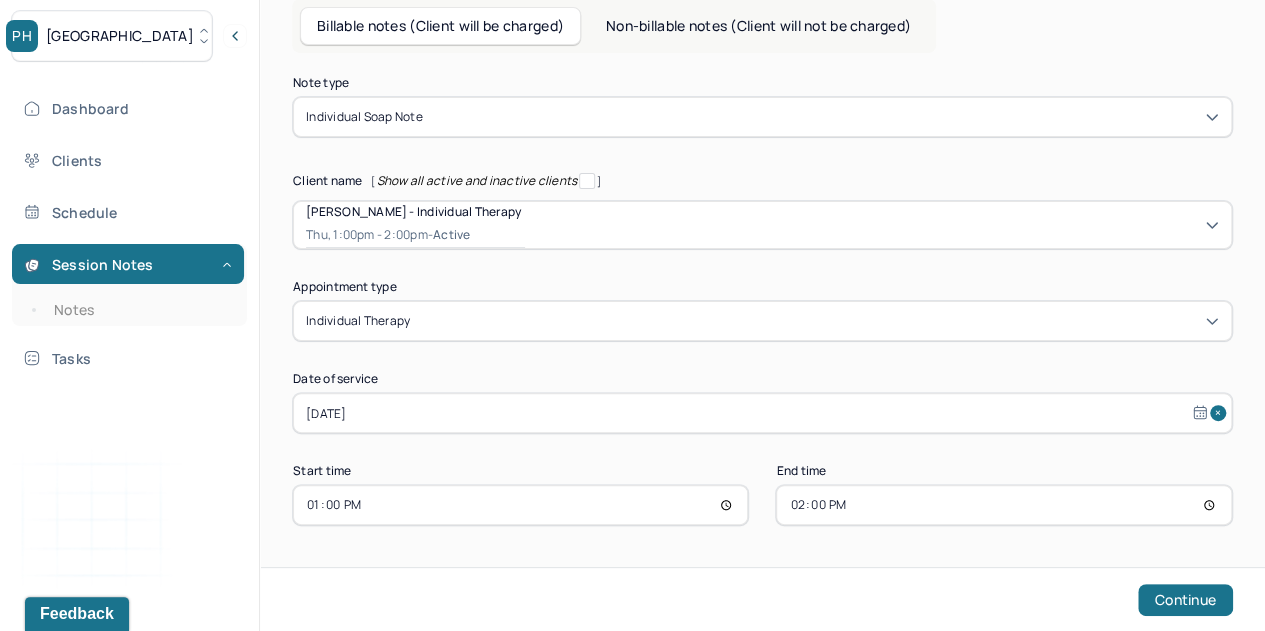 scroll, scrollTop: 96, scrollLeft: 0, axis: vertical 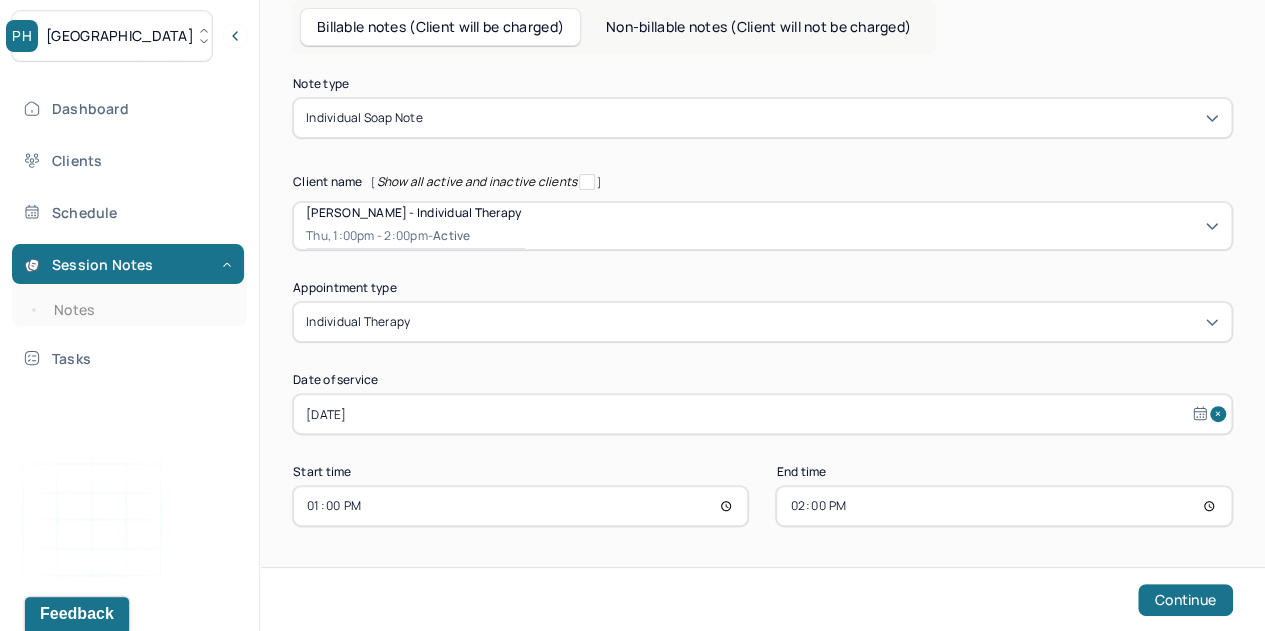 click on "Continue" at bounding box center (1185, 600) 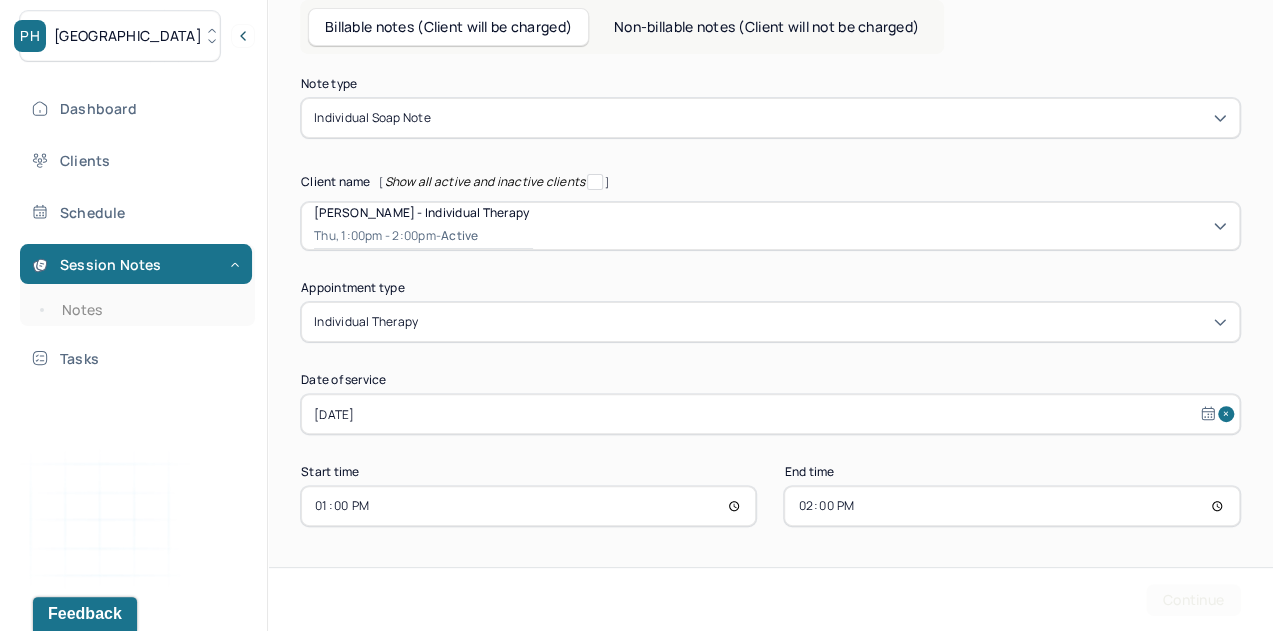 scroll, scrollTop: 0, scrollLeft: 0, axis: both 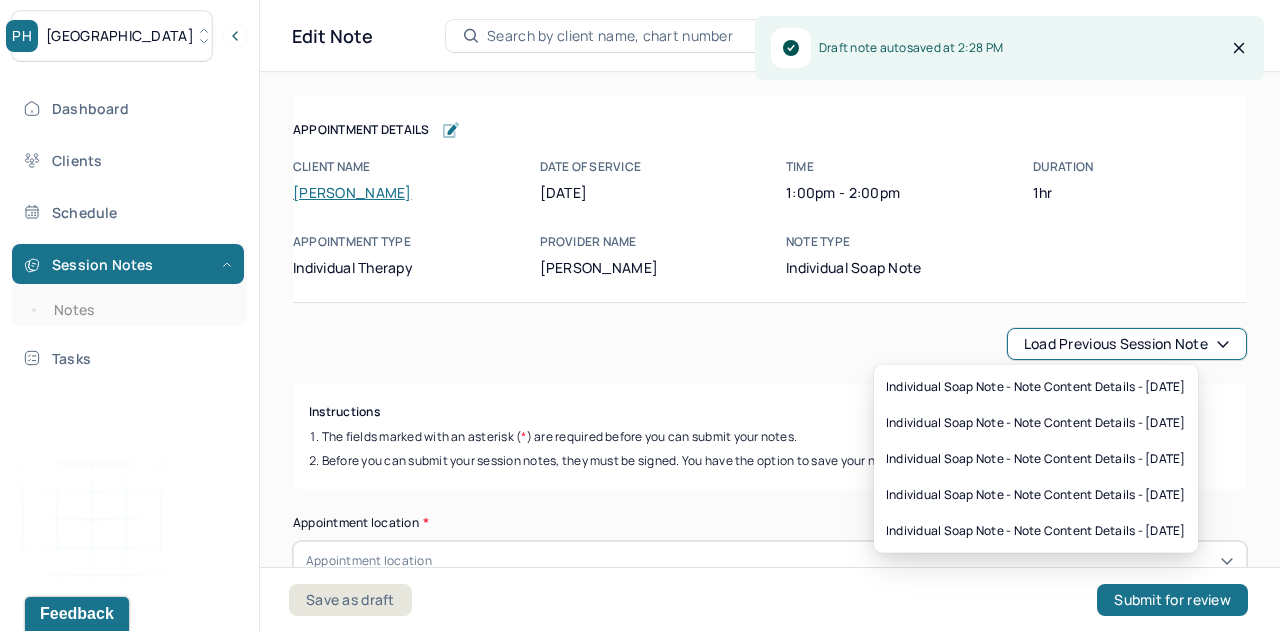 click on "Load previous session note" at bounding box center [1127, 344] 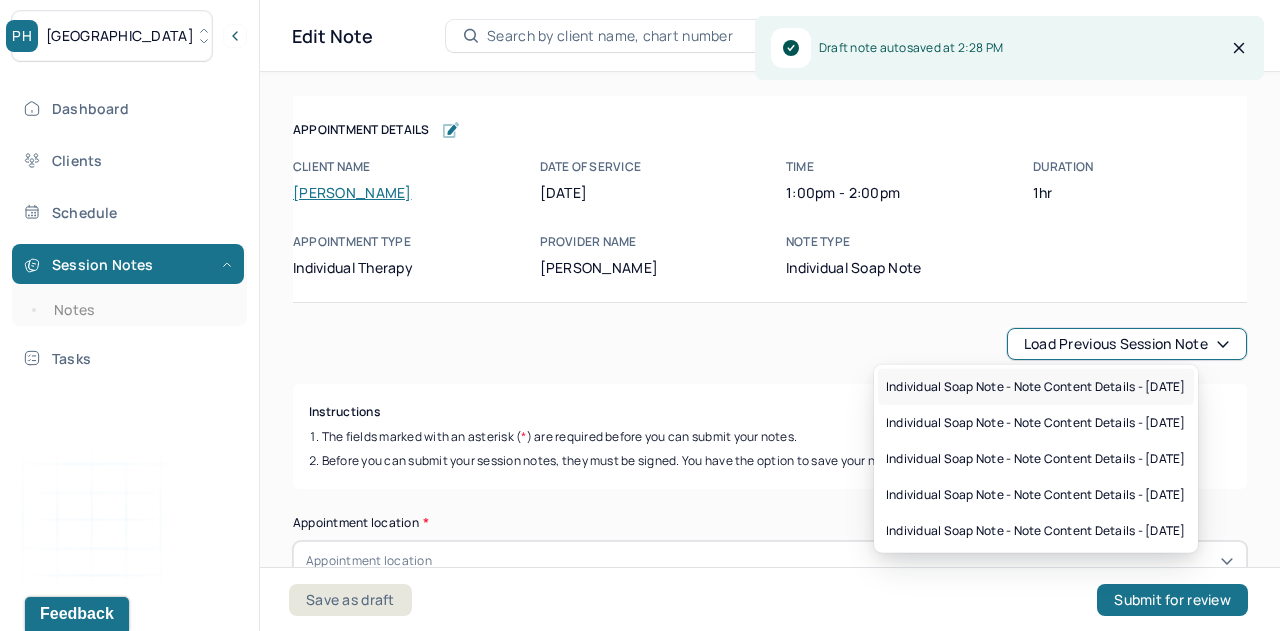 click on "Individual soap note   - Note content Details -   [DATE]" at bounding box center [1036, 387] 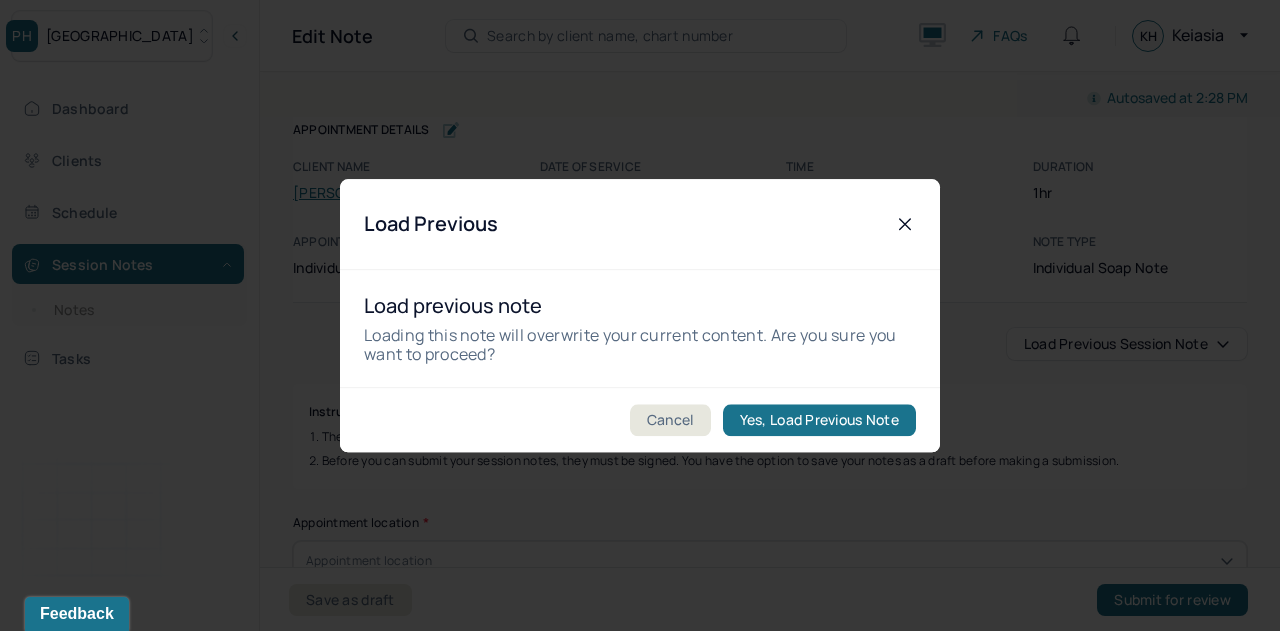 click on "Cancel     Yes, Load Previous Note" at bounding box center (640, 419) 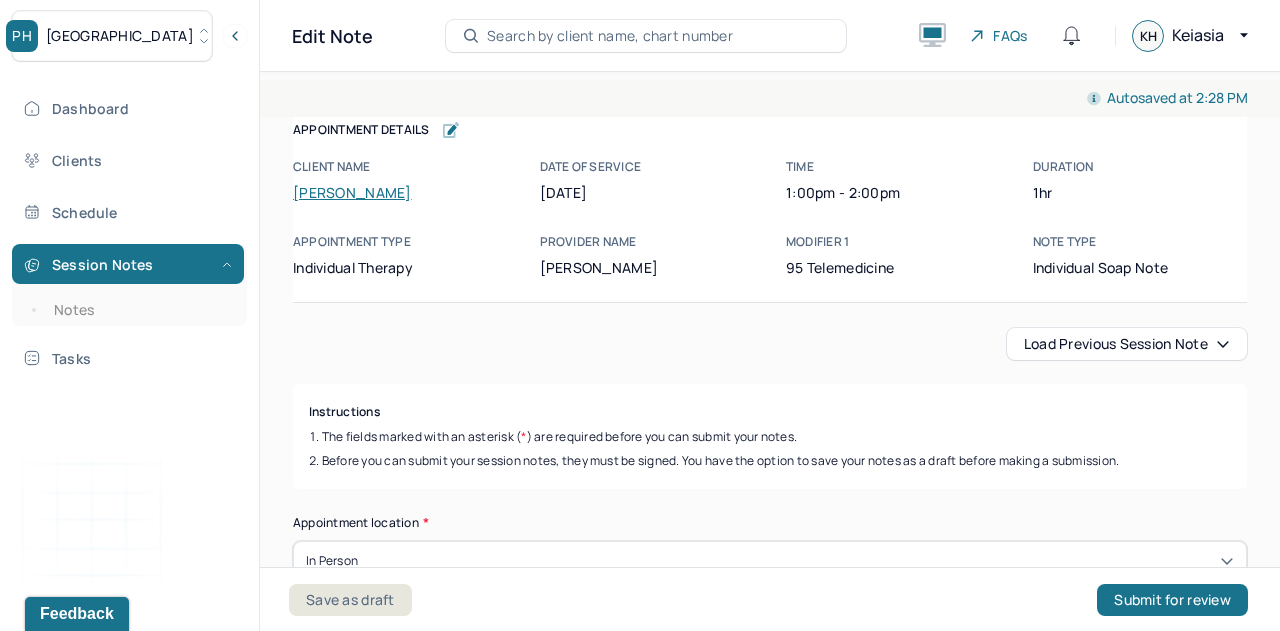 type on "The client presented with passion, anger yet curious demeanor" 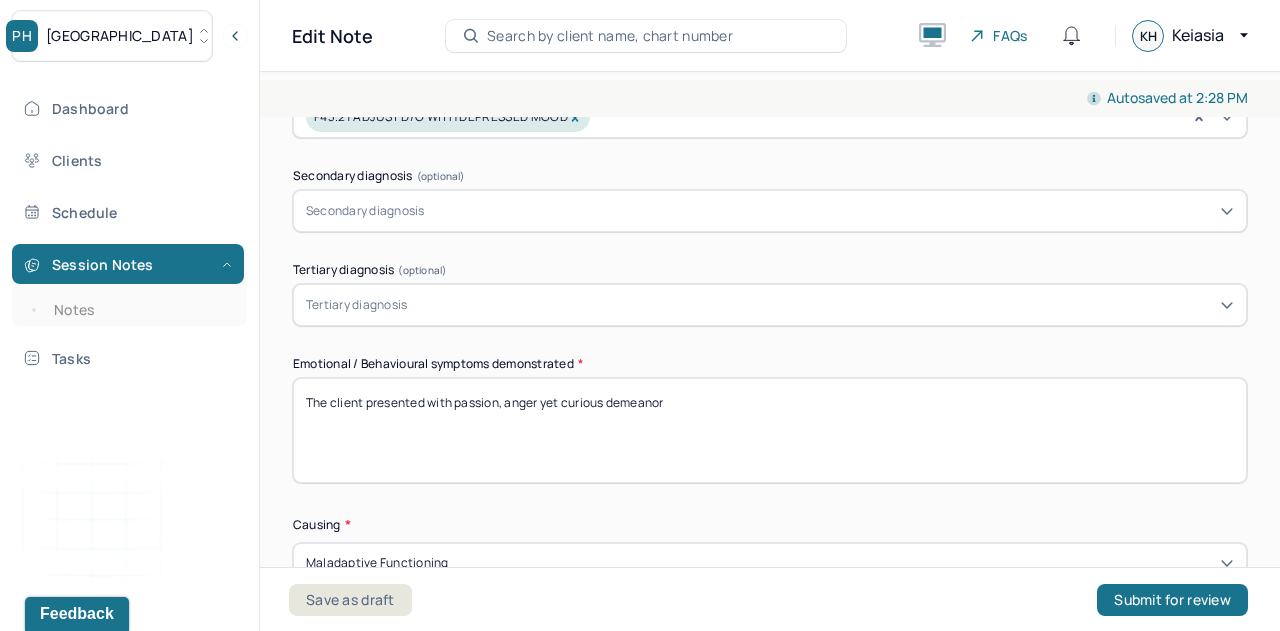 scroll, scrollTop: 593, scrollLeft: 0, axis: vertical 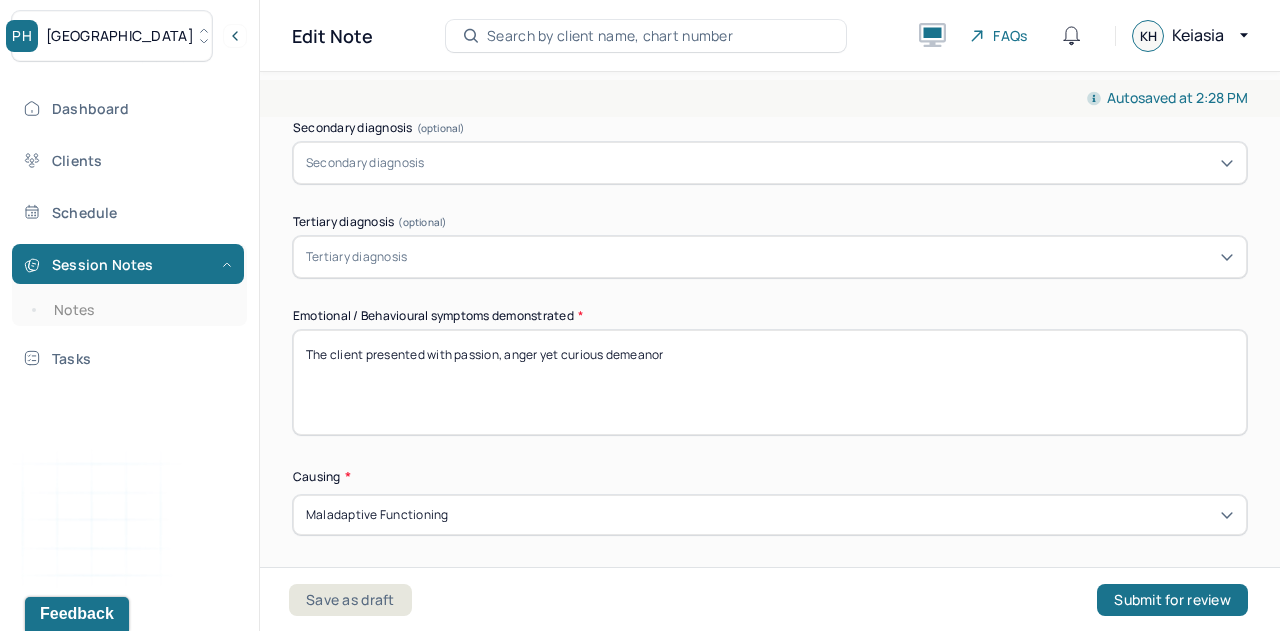 drag, startPoint x: 730, startPoint y: 335, endPoint x: 456, endPoint y: 341, distance: 274.06567 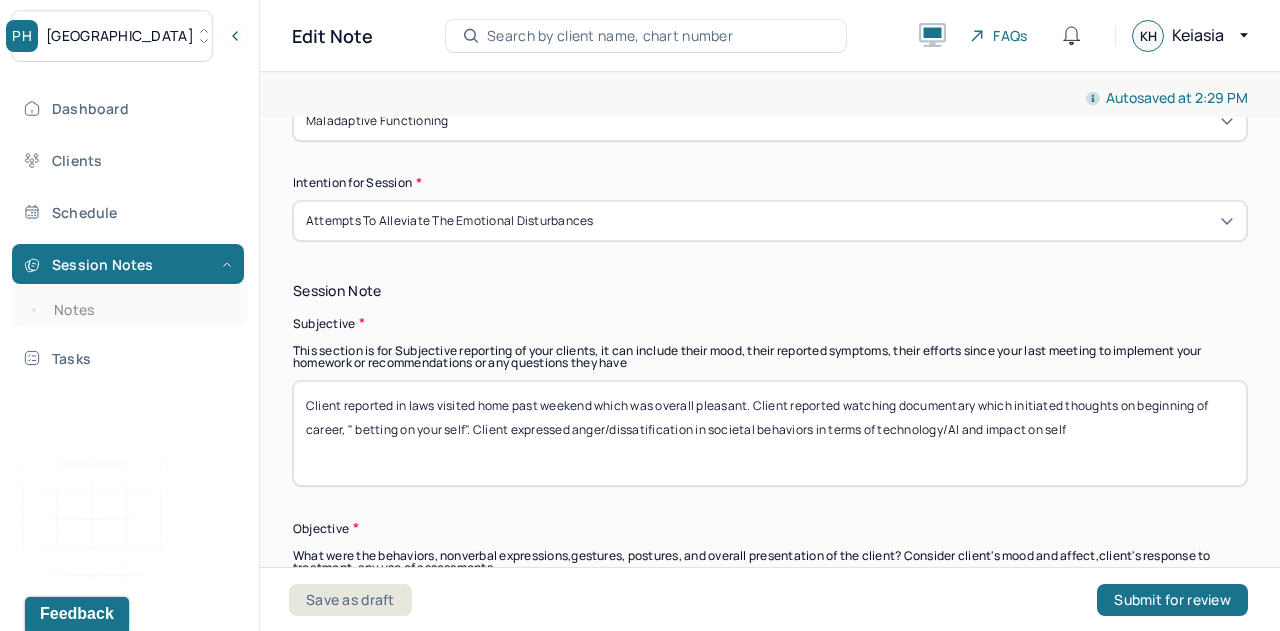scroll, scrollTop: 990, scrollLeft: 0, axis: vertical 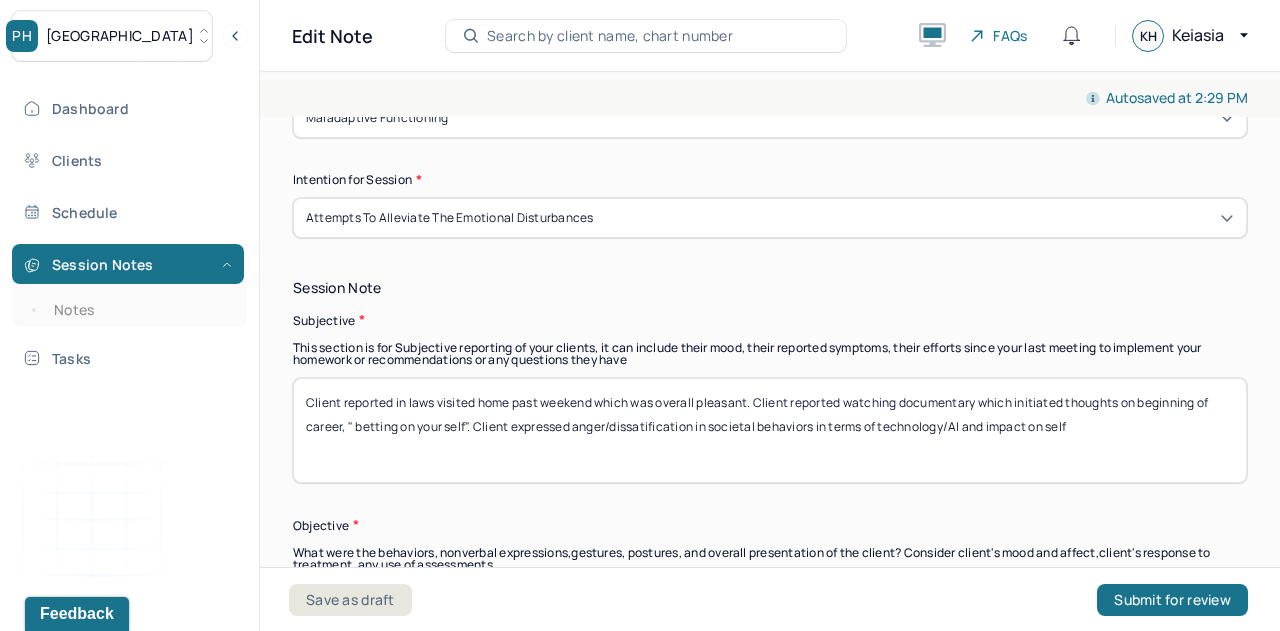 type on "The client presented with expressiveness, curiosity and openness." 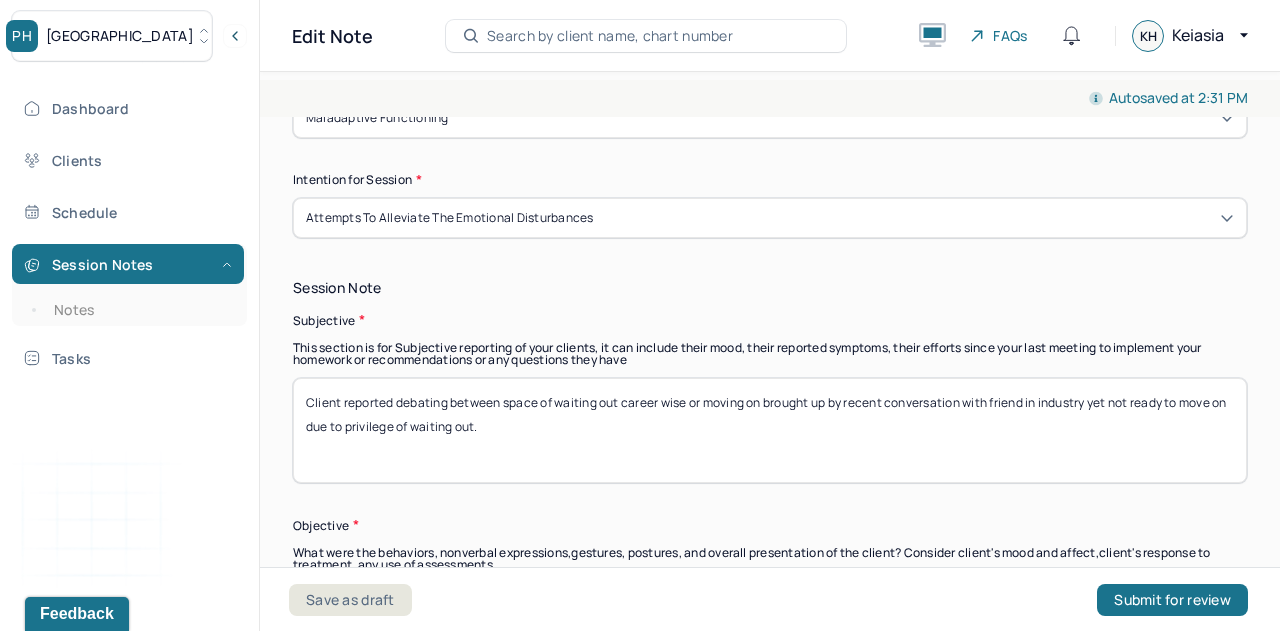 click on "Client reported debating between space of waiting out career wise or moving on brought up by recent conversation with friend in industry yet not ready to move on due to privlege of waiting out." at bounding box center [770, 430] 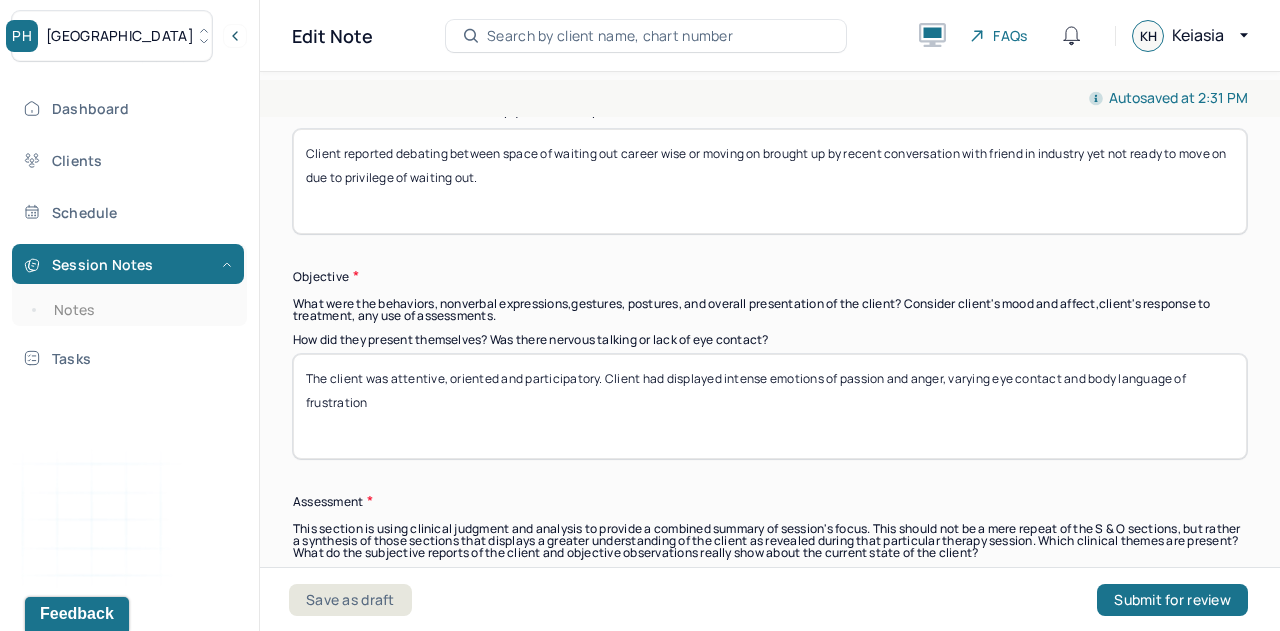 scroll, scrollTop: 1281, scrollLeft: 0, axis: vertical 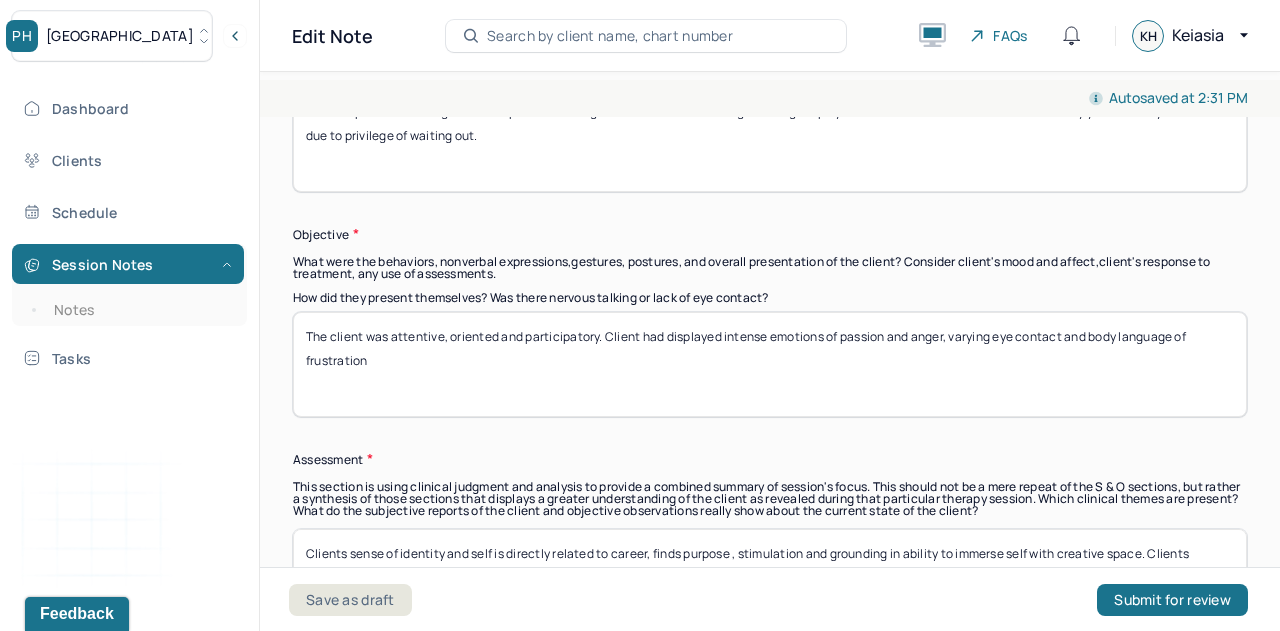 type on "Client reported debating between space of waiting out career wise or moving on brought up by recent conversation with friend in industry yet not ready to move on due to privilege of waiting out." 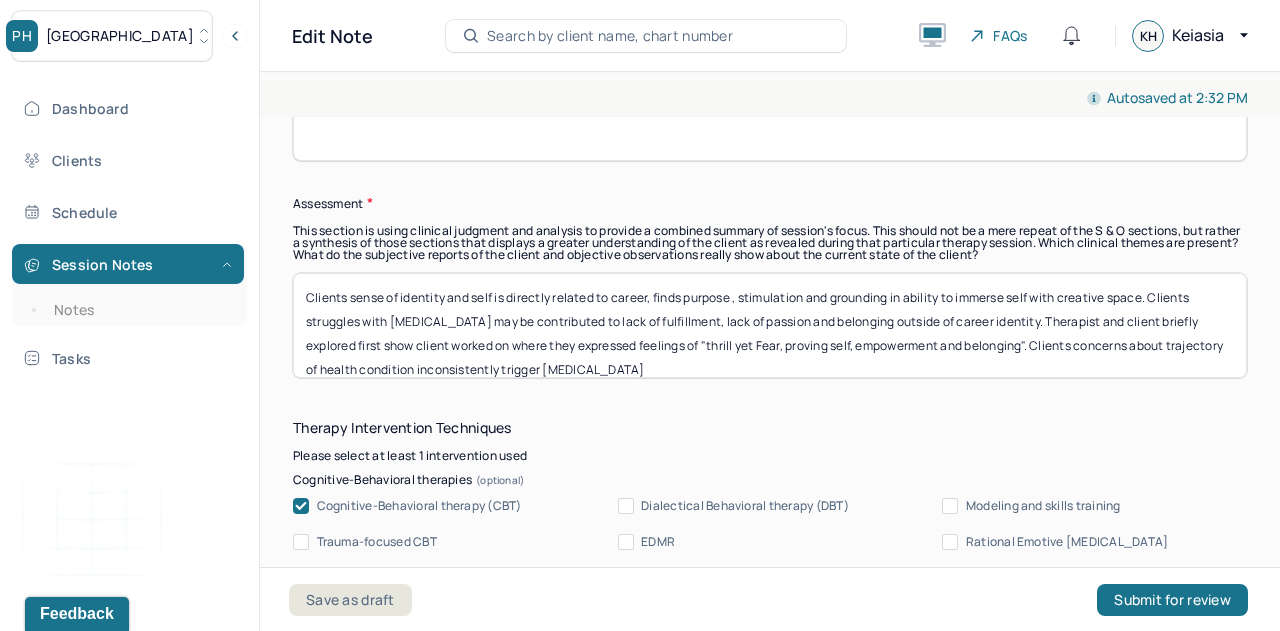 scroll, scrollTop: 1536, scrollLeft: 0, axis: vertical 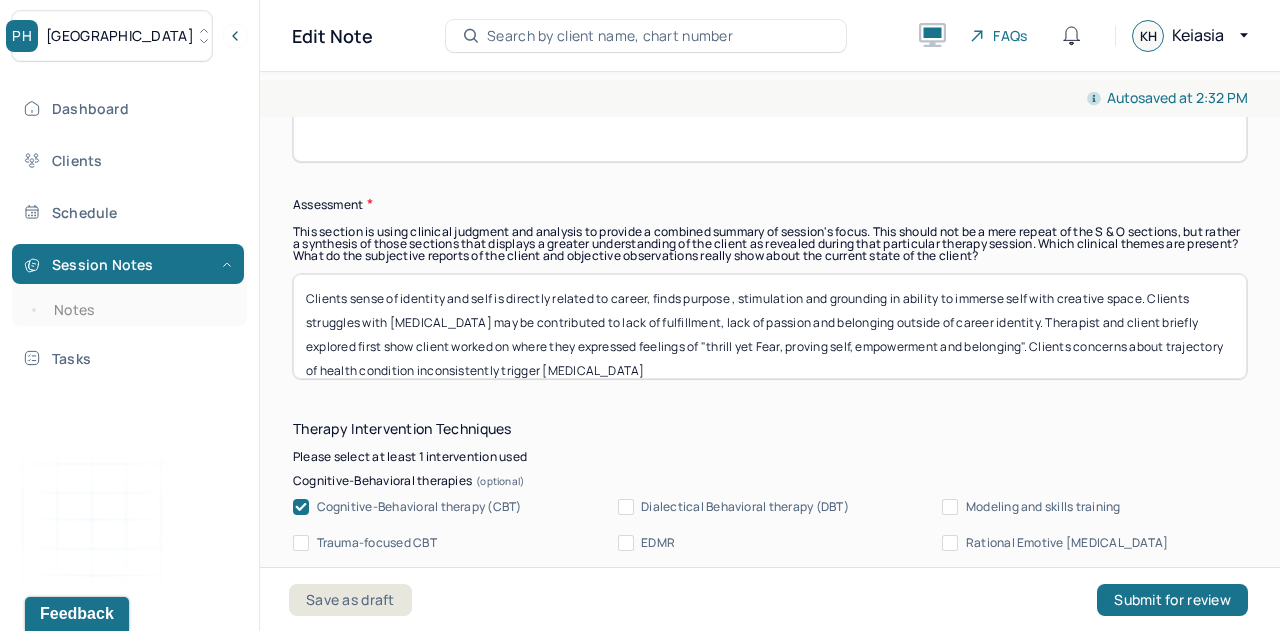 type on "The client was attentive, oriented and participatory. Client displayed a curiosity yet puzzled when exploring career and identity." 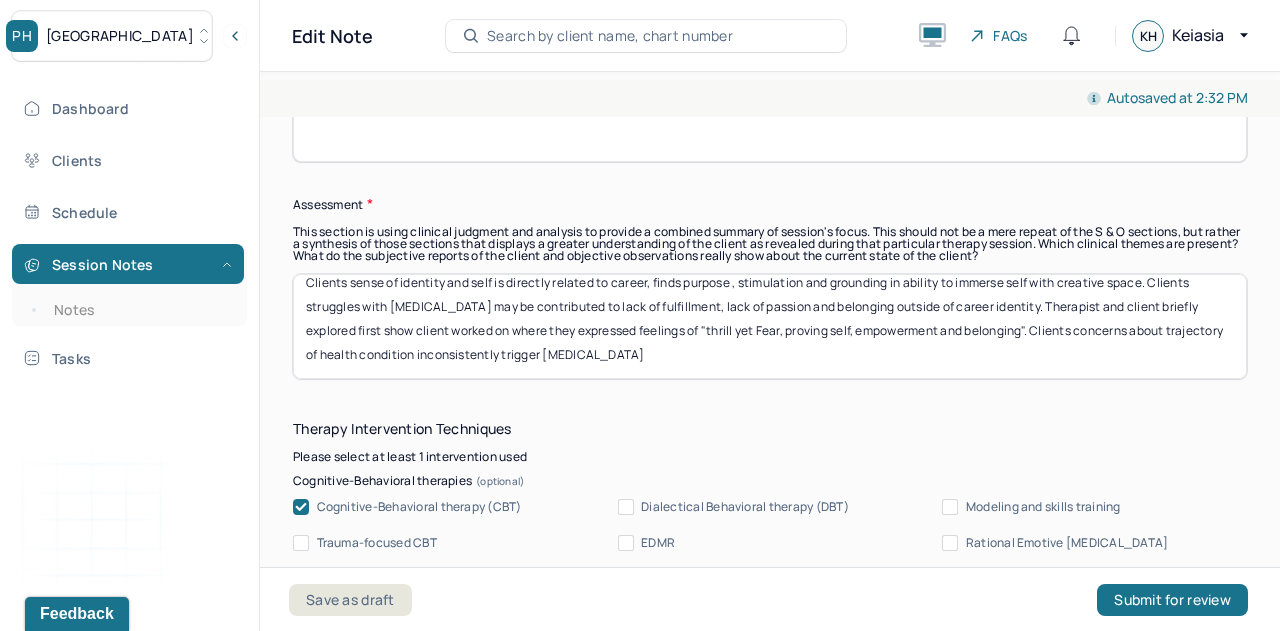 drag, startPoint x: 303, startPoint y: 284, endPoint x: 820, endPoint y: 419, distance: 534.3351 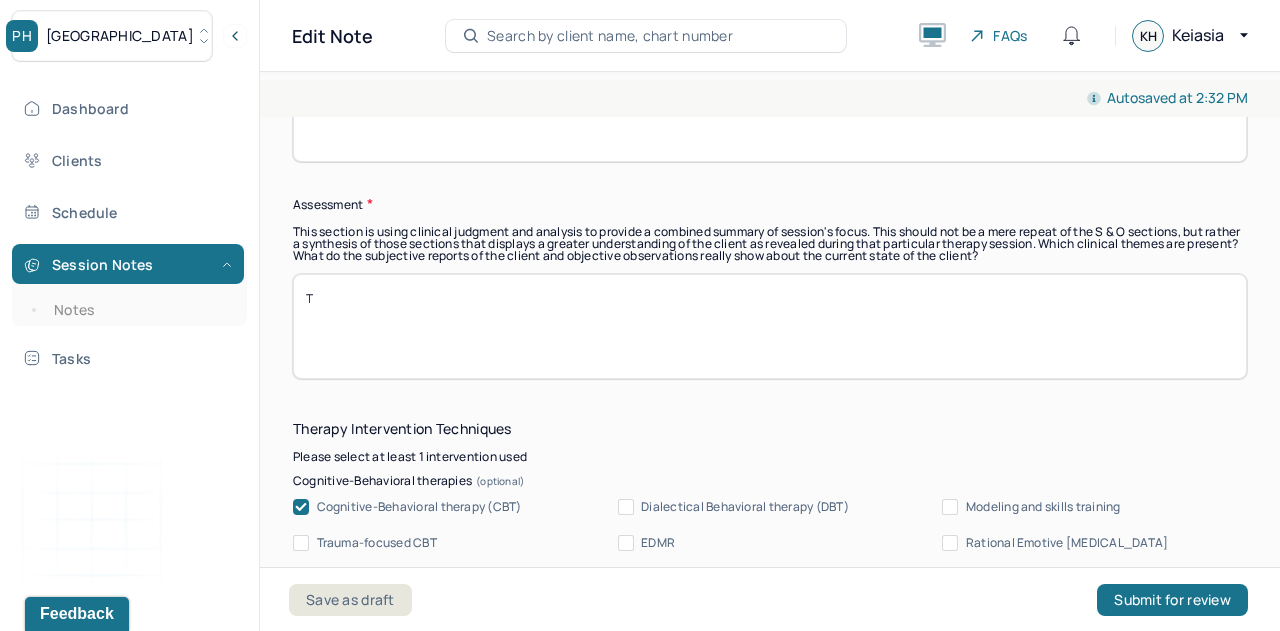 scroll, scrollTop: 0, scrollLeft: 0, axis: both 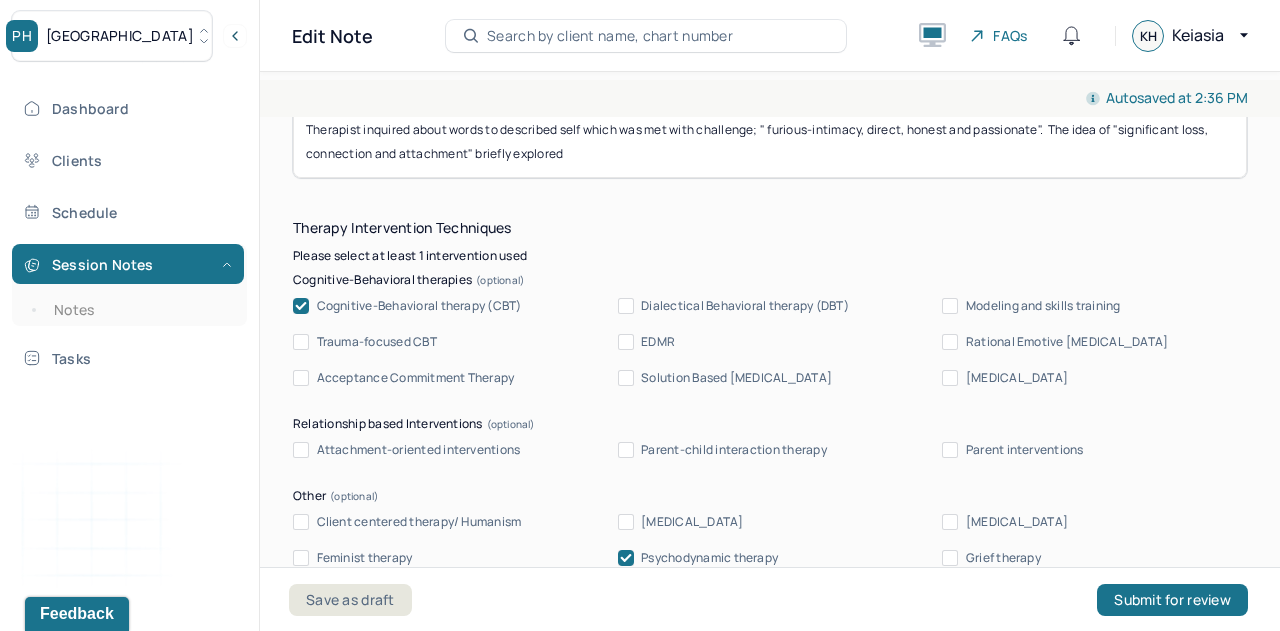 type on "Therapist and client explored topic of Identity outside of career. Client was unable to identify self outside of career as their whole existence has been attributed to career and mastery of skills. Clients depressive symptoms may be attributed to lack of differentiation of self vs career yet also an unwillingness to change. Therapist inquired about words to described self which was met with challenge; " furious-intimacy, direct, honest and passionate".  The idea of "significant loss, connection and attachment" briefly explored" 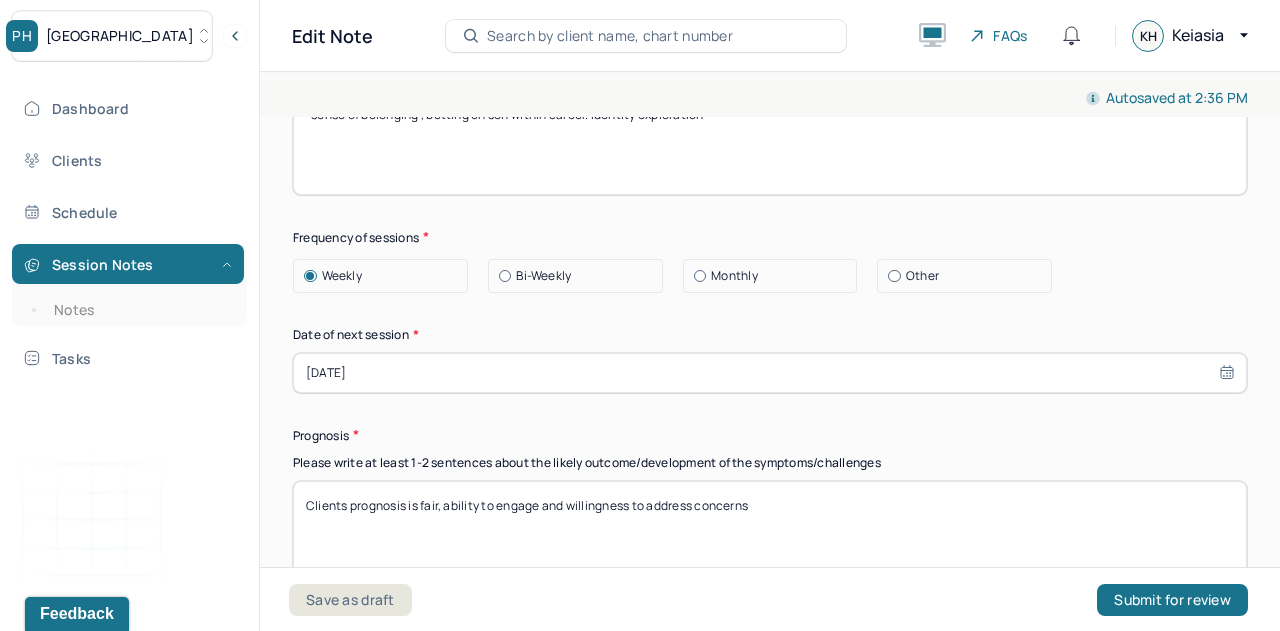 scroll, scrollTop: 2428, scrollLeft: 0, axis: vertical 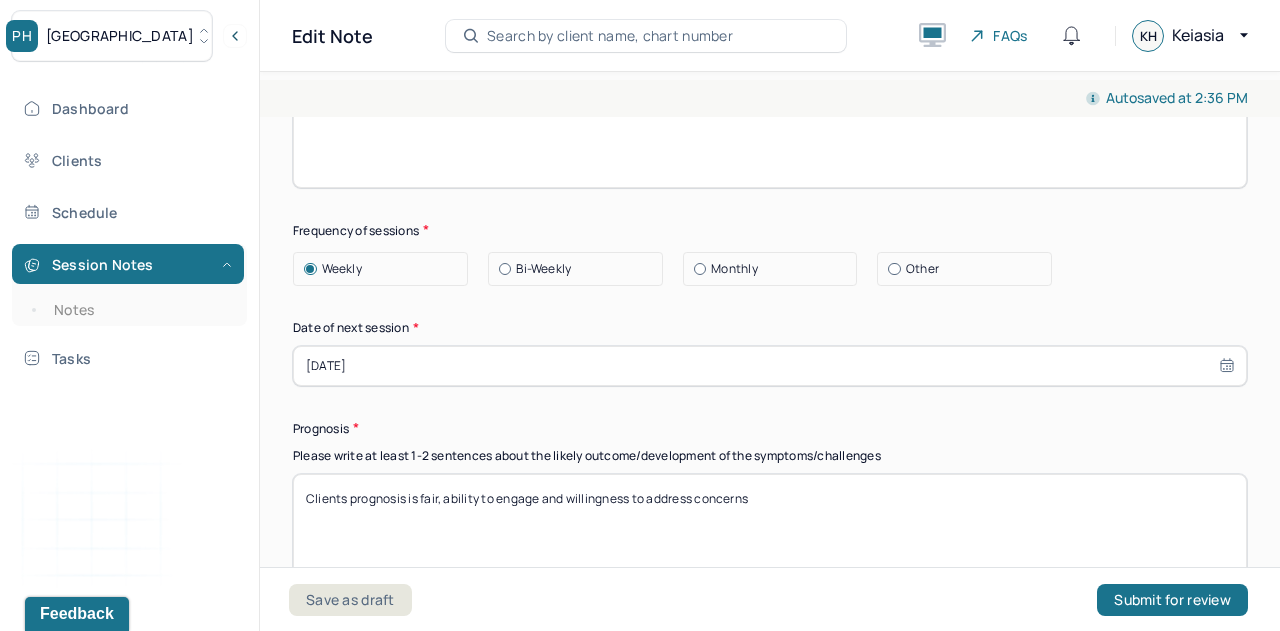drag, startPoint x: 787, startPoint y: 293, endPoint x: 293, endPoint y: 271, distance: 494.48962 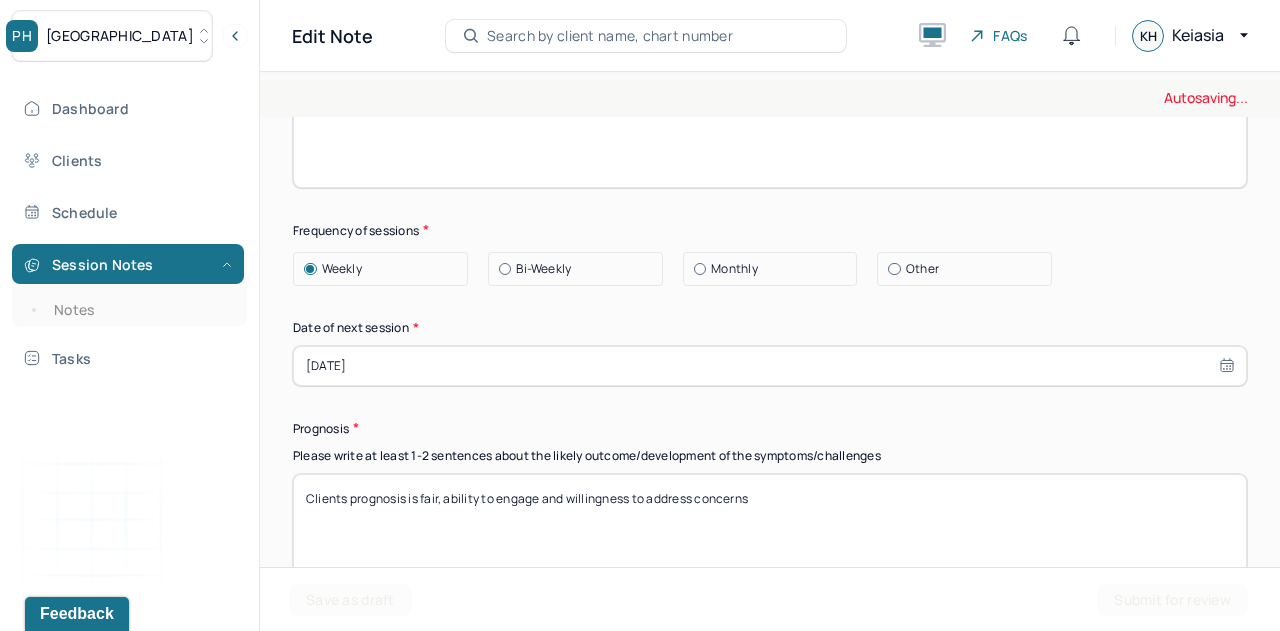 type on ""WHO DO I WANT TO BE OUTSIDE OF CAREER" AND SOCIAL CONNECTION" 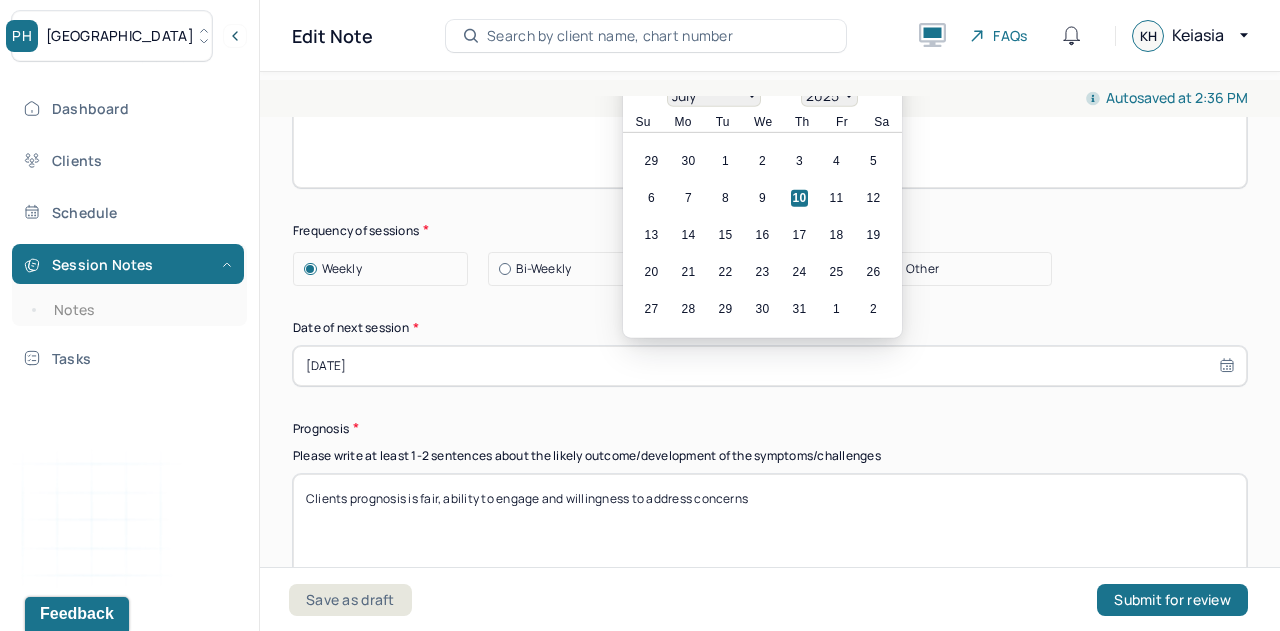 click on "17" at bounding box center [799, 234] 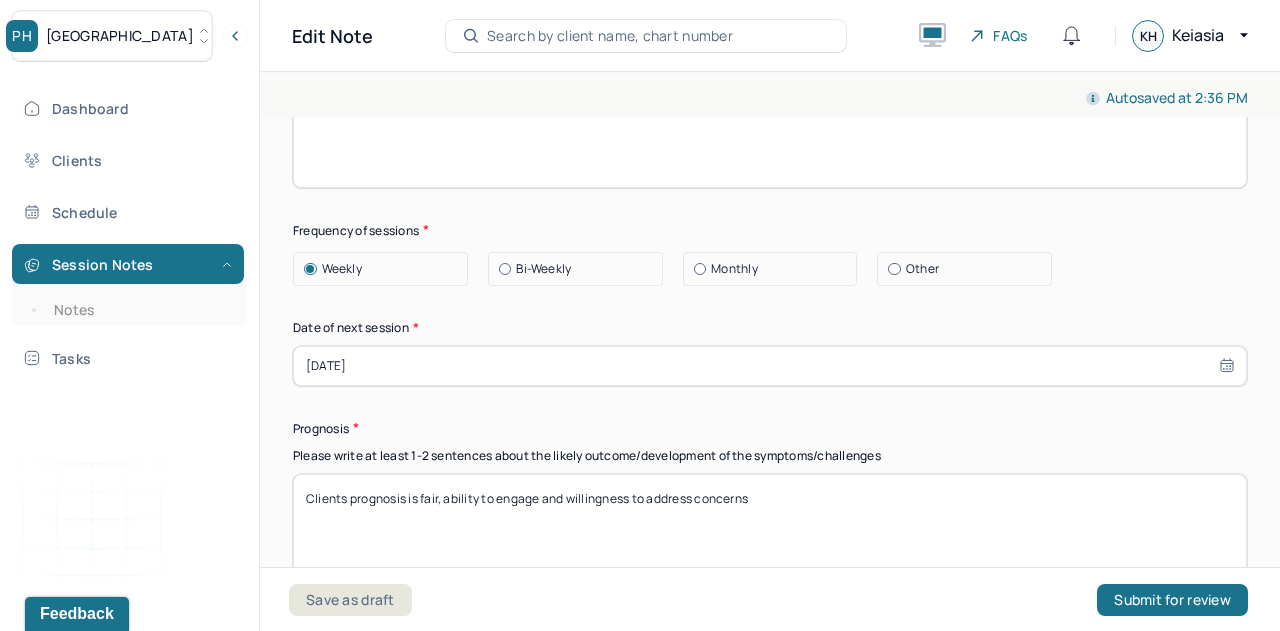 scroll, scrollTop: 2780, scrollLeft: 0, axis: vertical 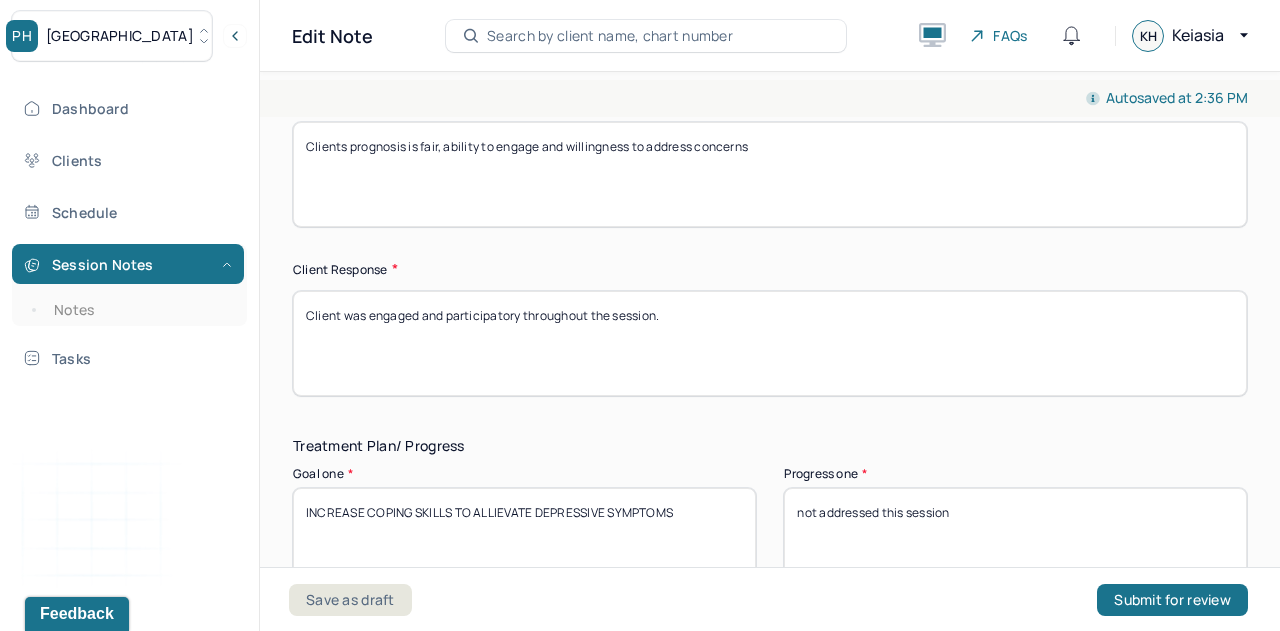 click on "Clients prognosis is fair, ability to engage and willingness to address concerns" at bounding box center (770, 174) 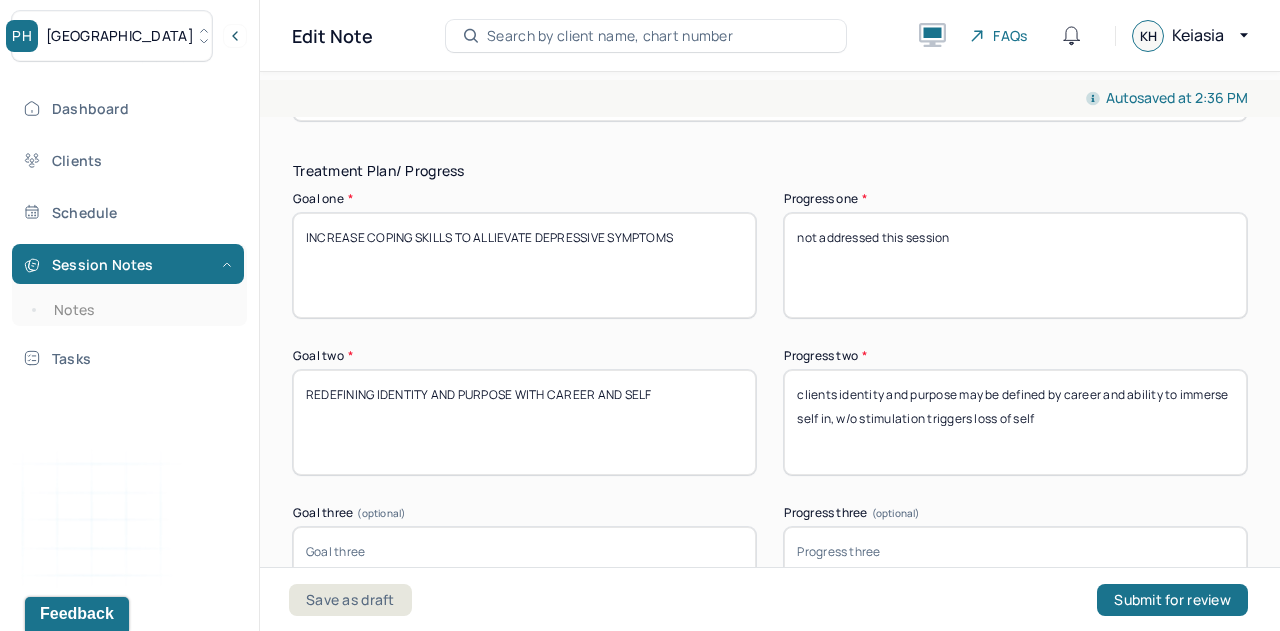 scroll, scrollTop: 3057, scrollLeft: 0, axis: vertical 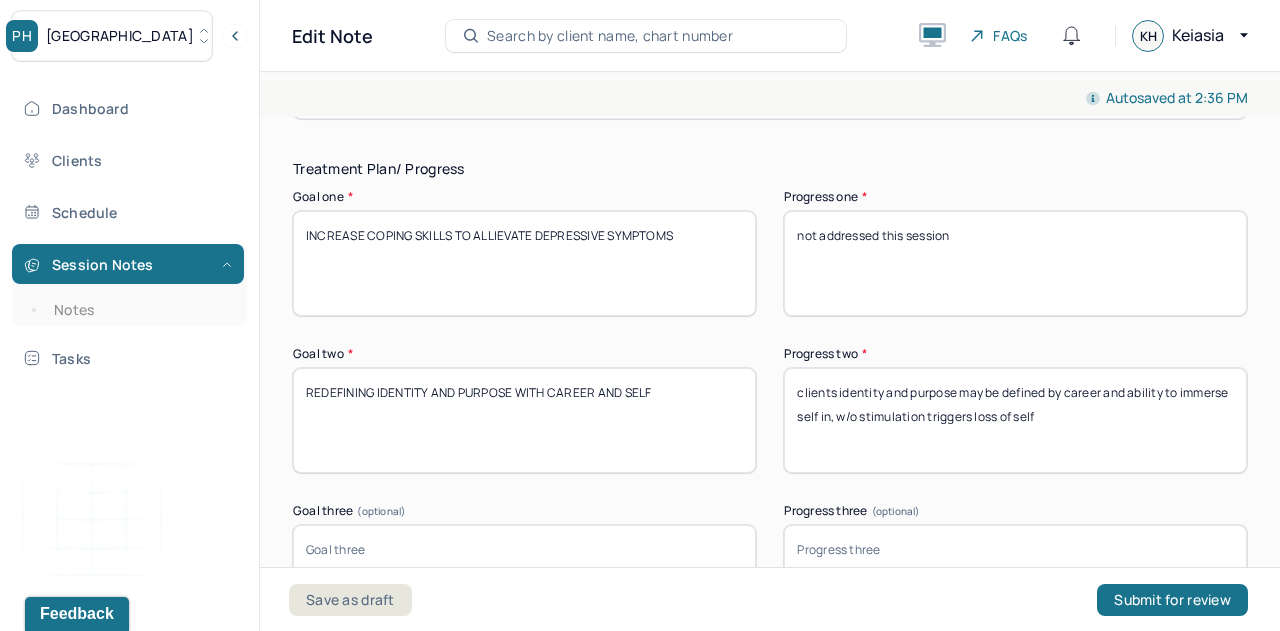 type on "Clients prognosis is fair, ability to engage and willingness to address concerns as well as explore difficult topics." 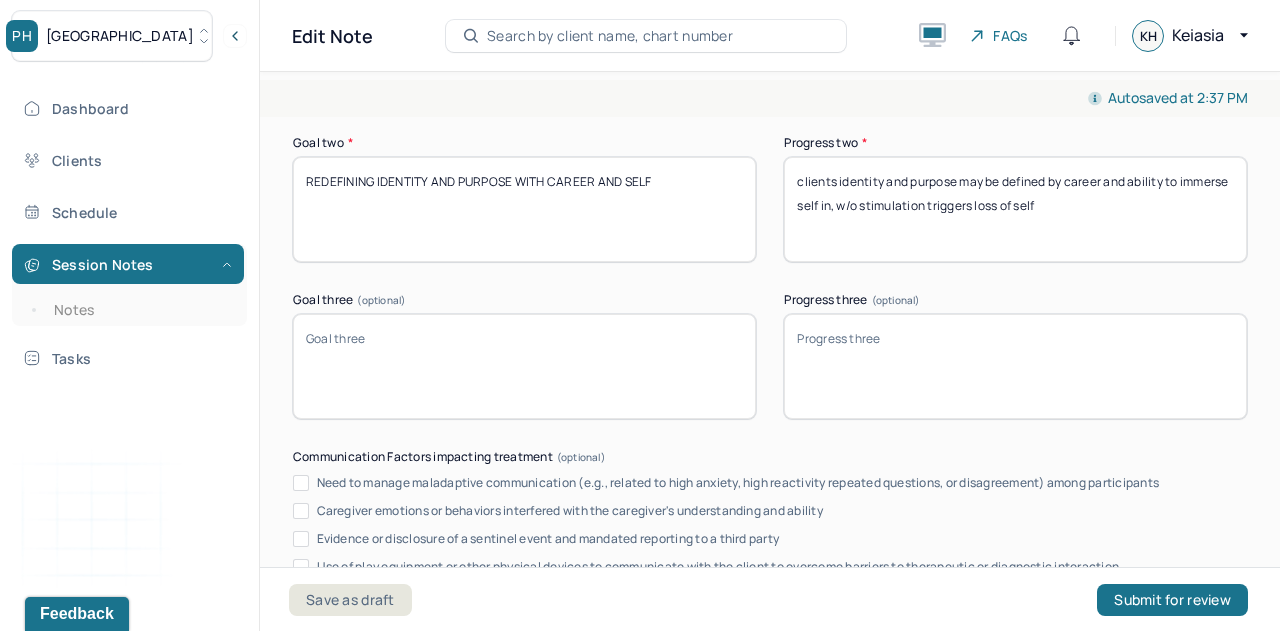 scroll, scrollTop: 3269, scrollLeft: 0, axis: vertical 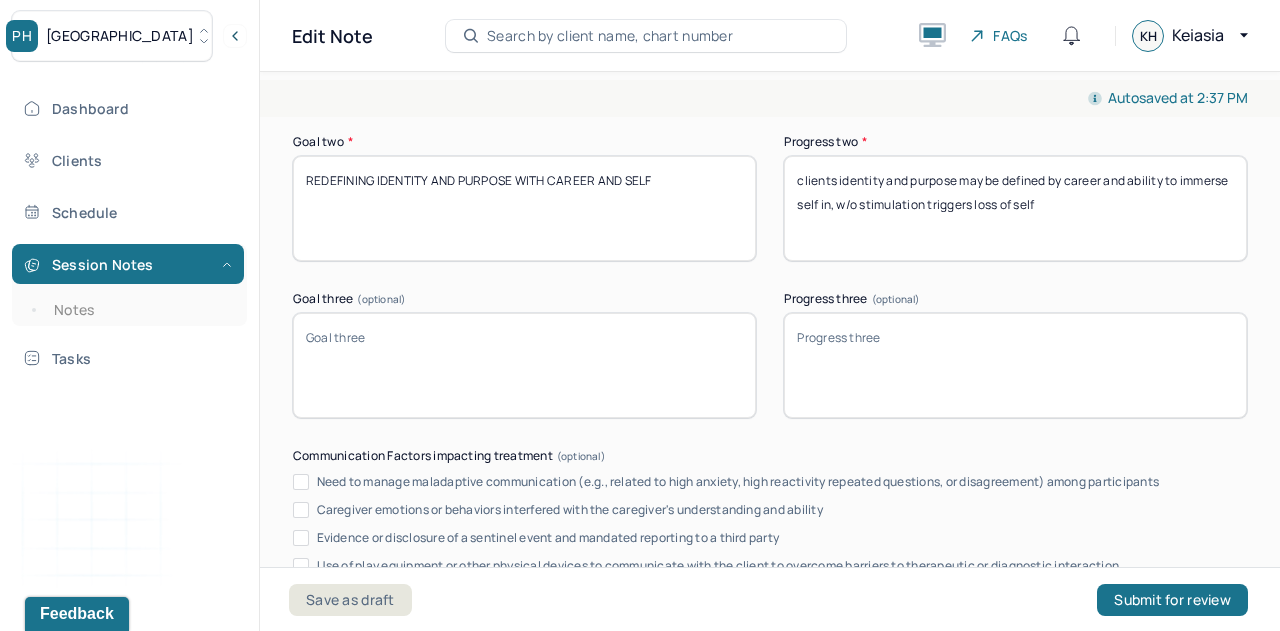 type on "Depressive symptoms are inconsistent which are based on [DEMOGRAPHIC_DATA] relief  from work and stimulation by ability to create" 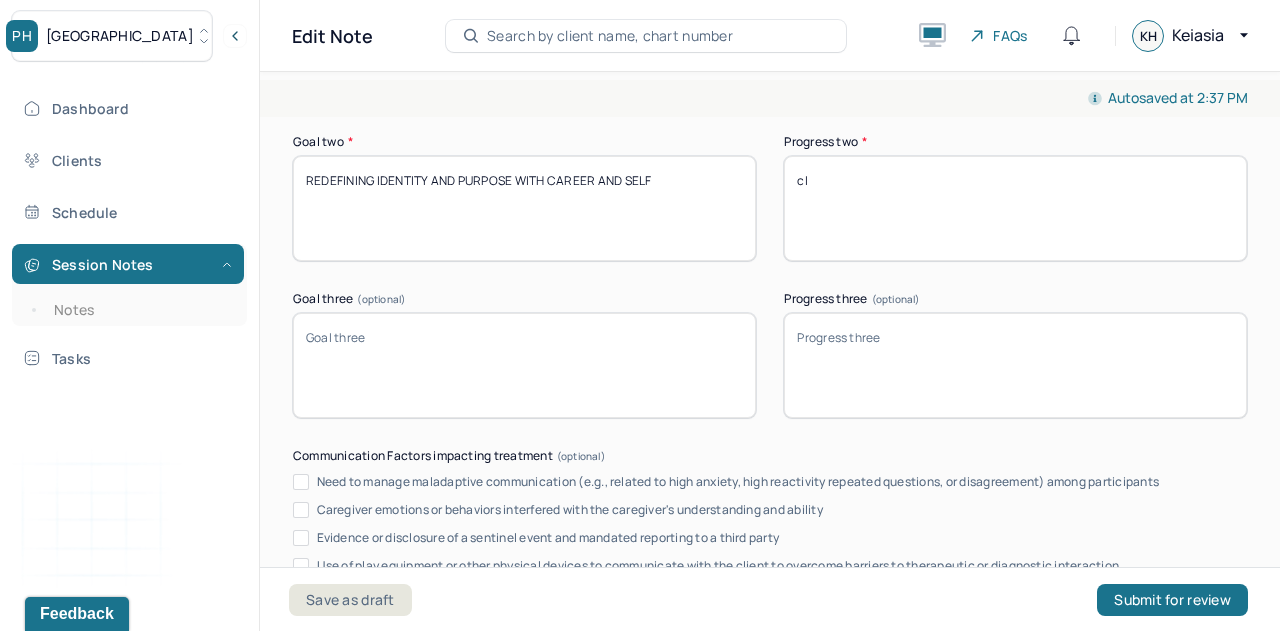 type on "c" 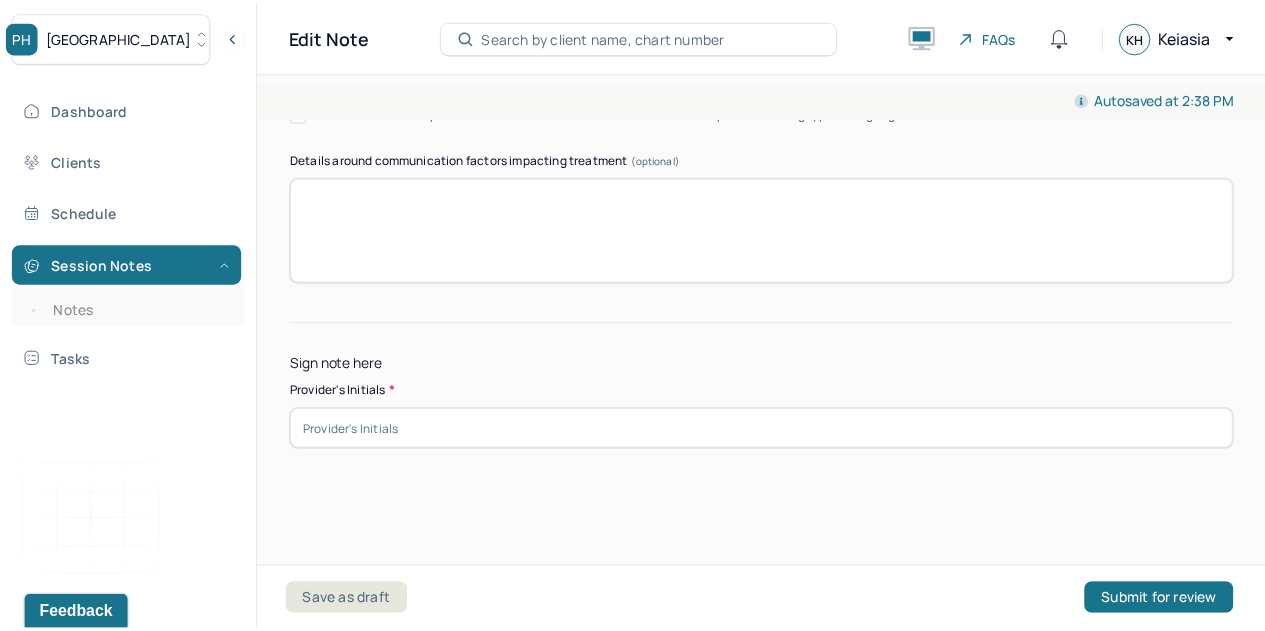 scroll, scrollTop: 3954, scrollLeft: 0, axis: vertical 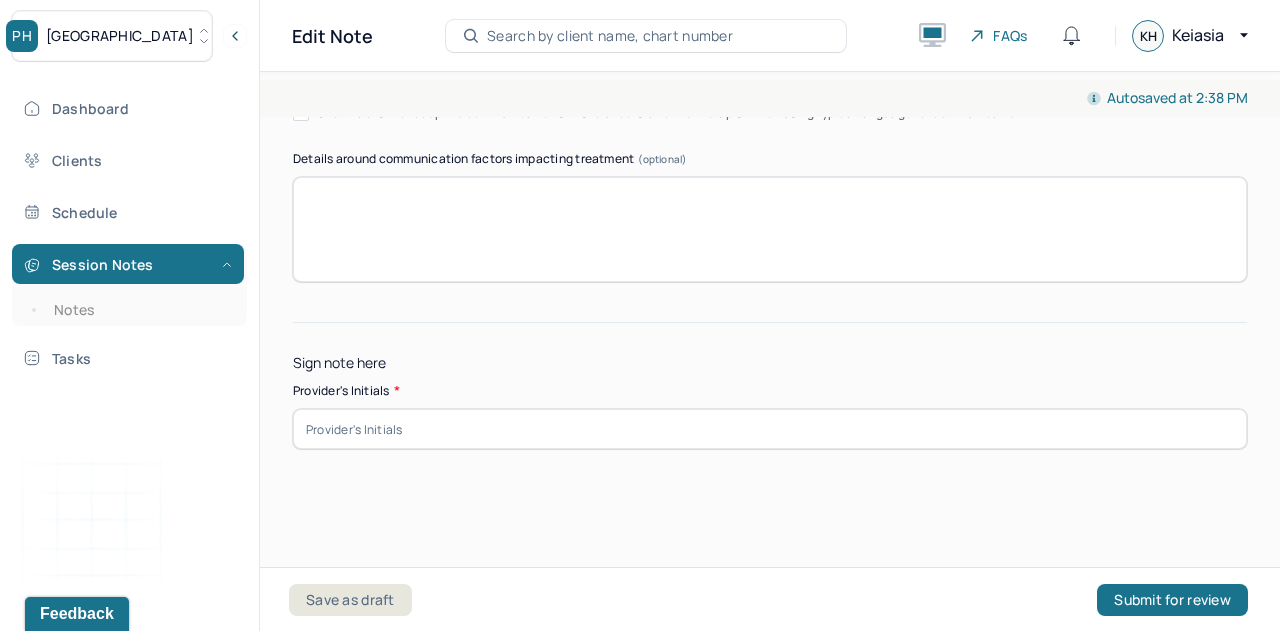 type on "Client struggled with differentiation of self from career and hard to think about life without career, living in "in denial" about industry" 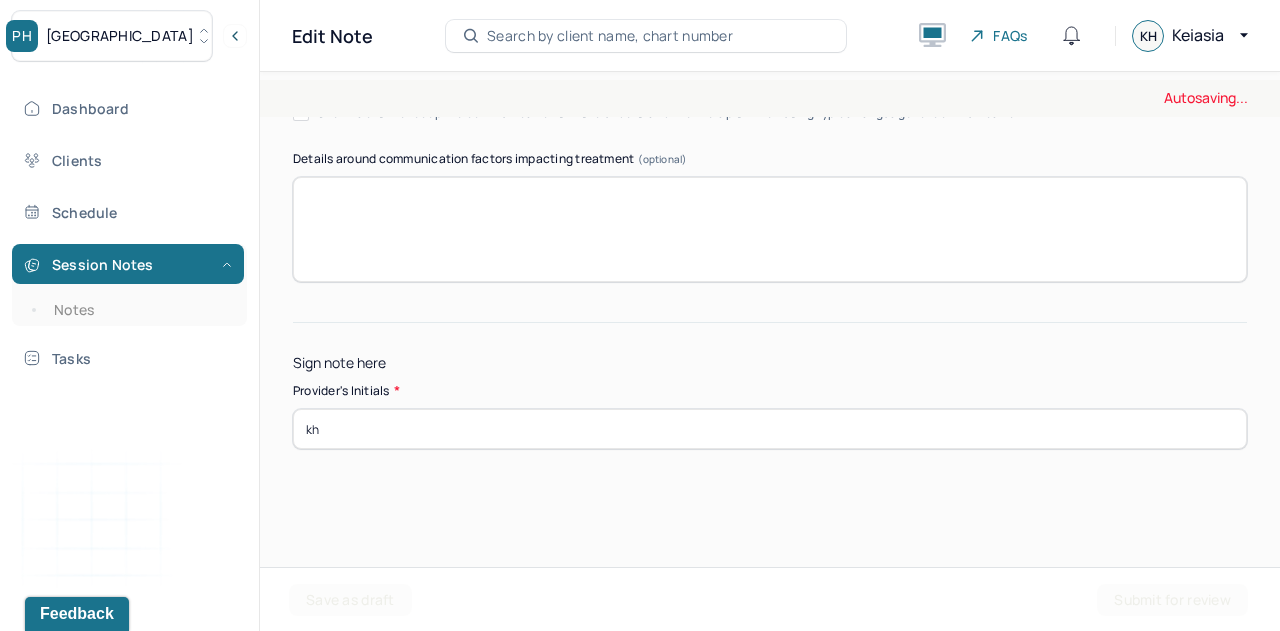 type on "kh" 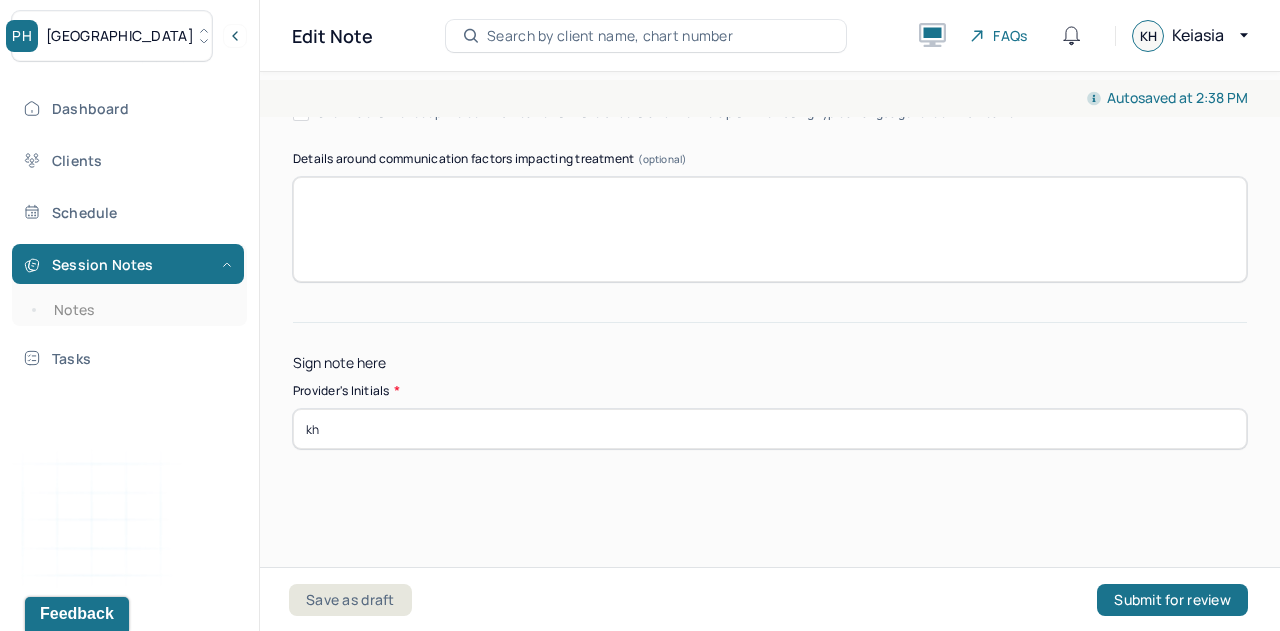 click on "Submit for review" at bounding box center (1172, 600) 